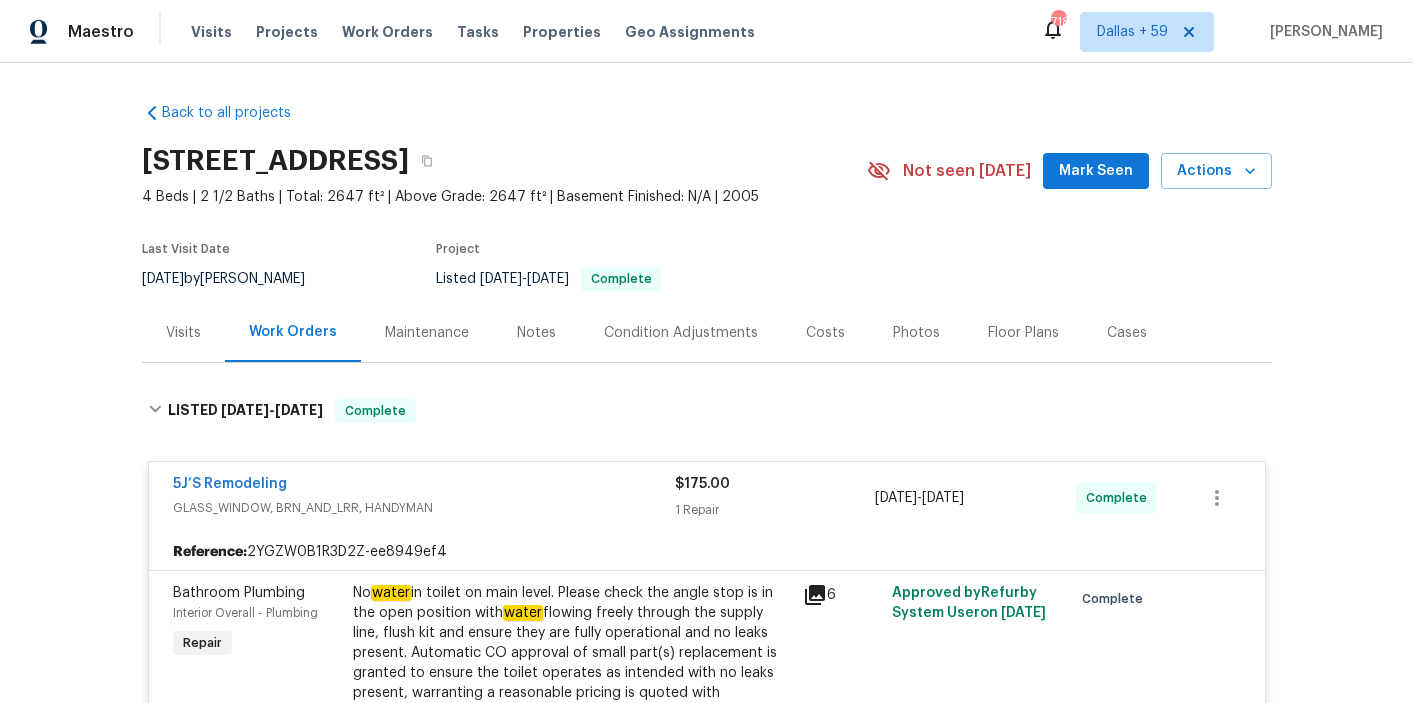 scroll, scrollTop: 0, scrollLeft: 0, axis: both 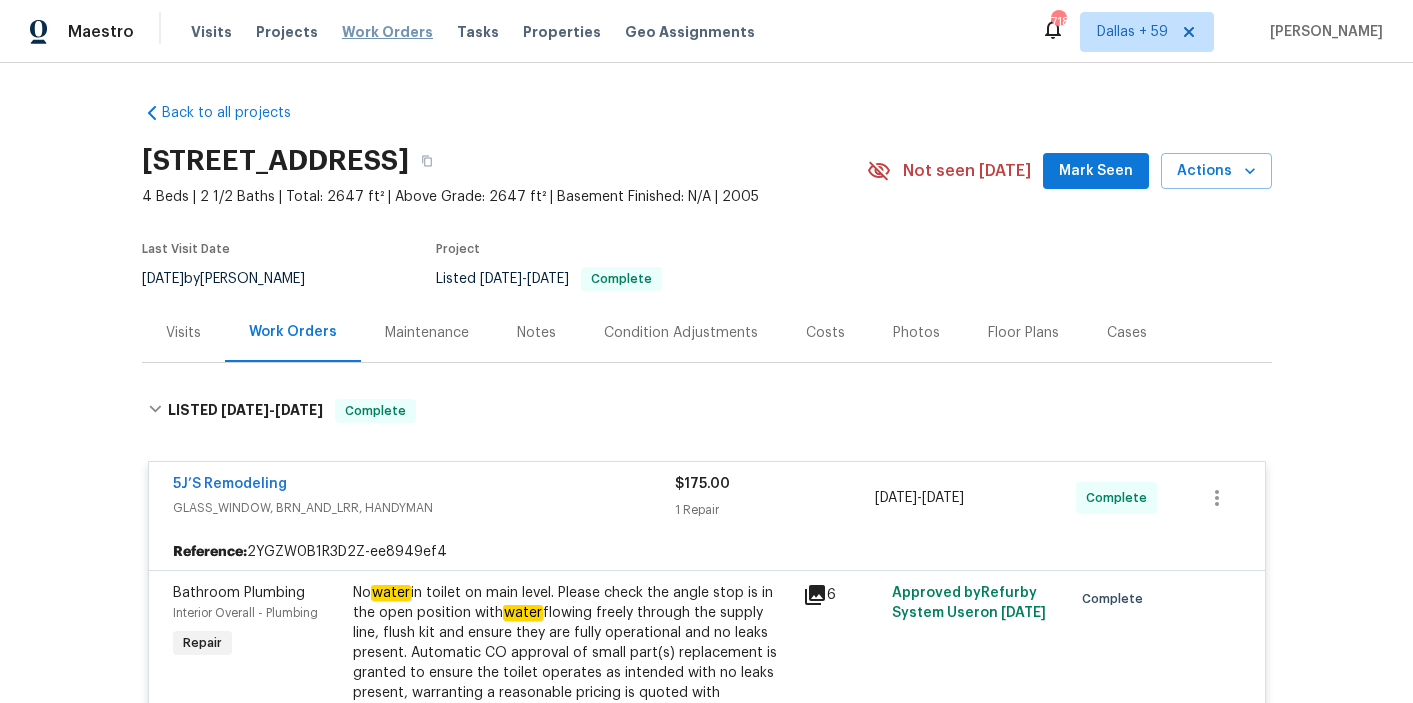 click on "Work Orders" at bounding box center [387, 32] 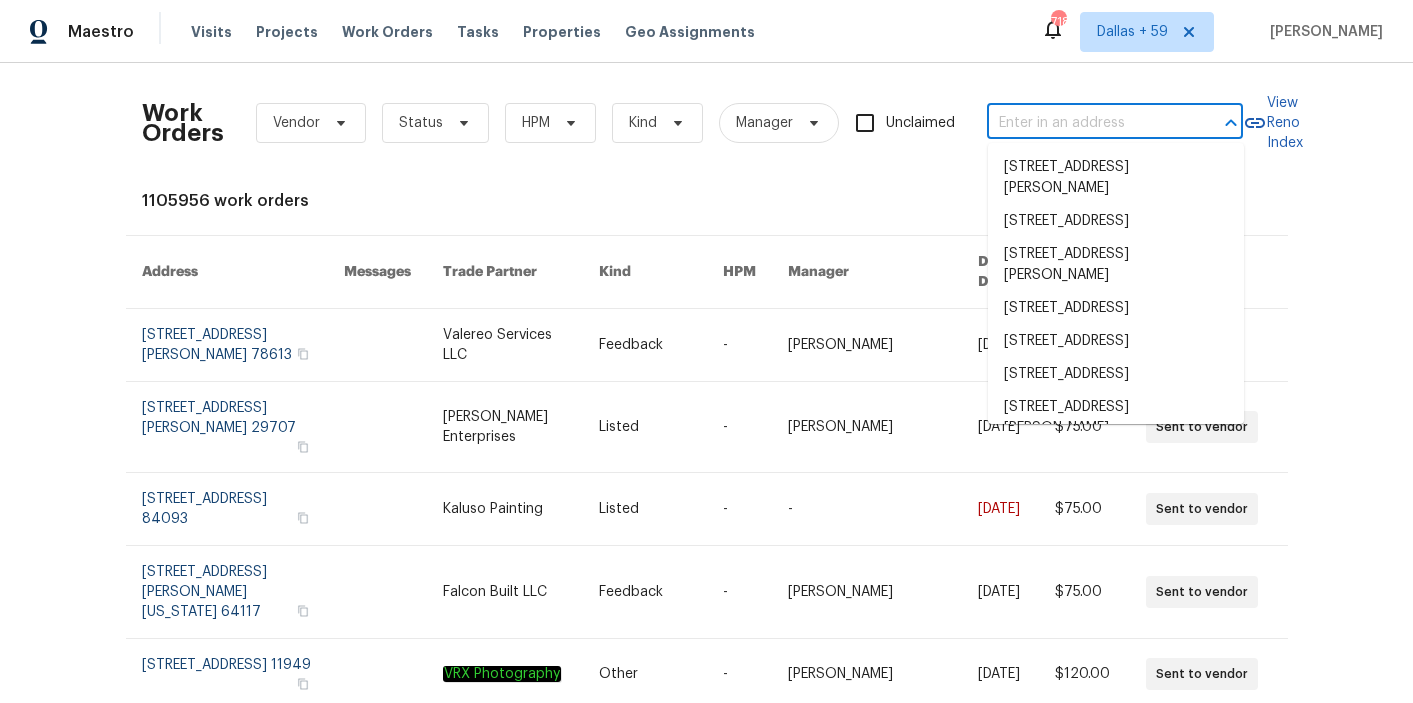 click at bounding box center (1087, 123) 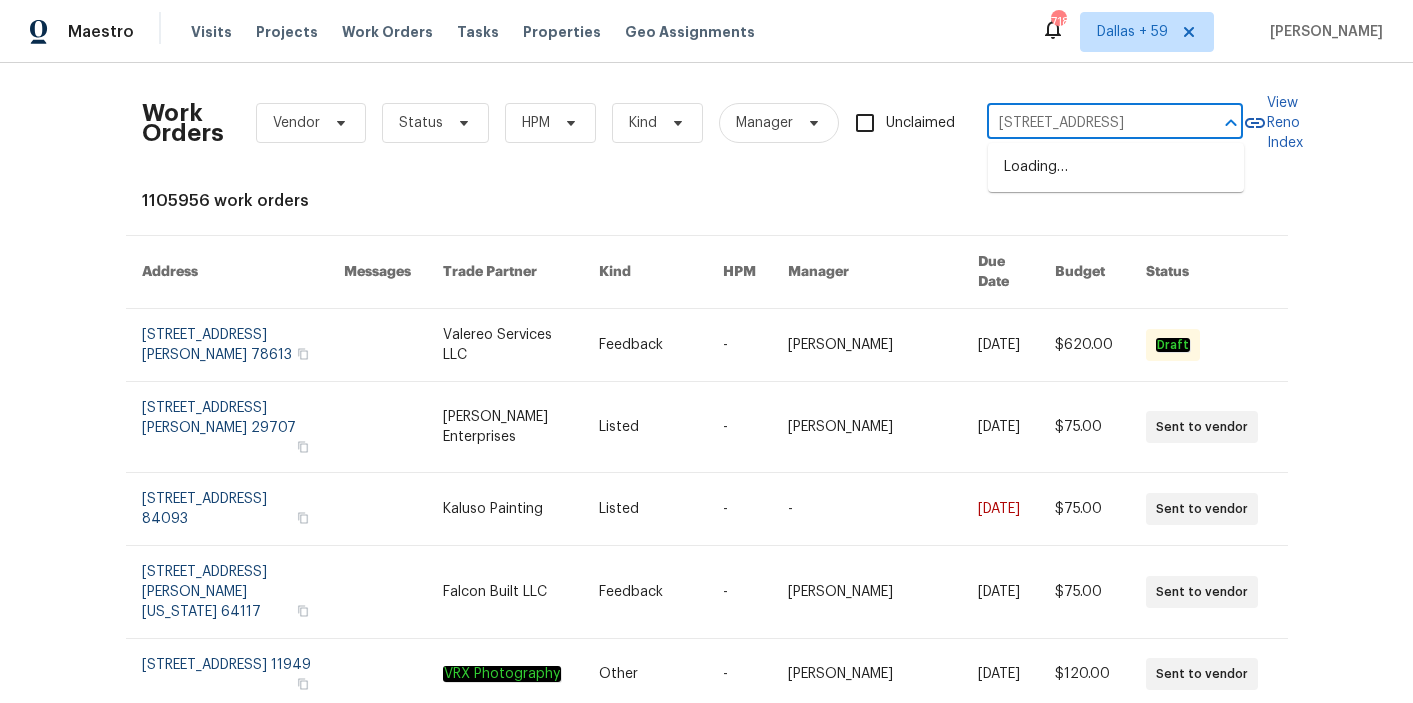 scroll, scrollTop: 0, scrollLeft: 66, axis: horizontal 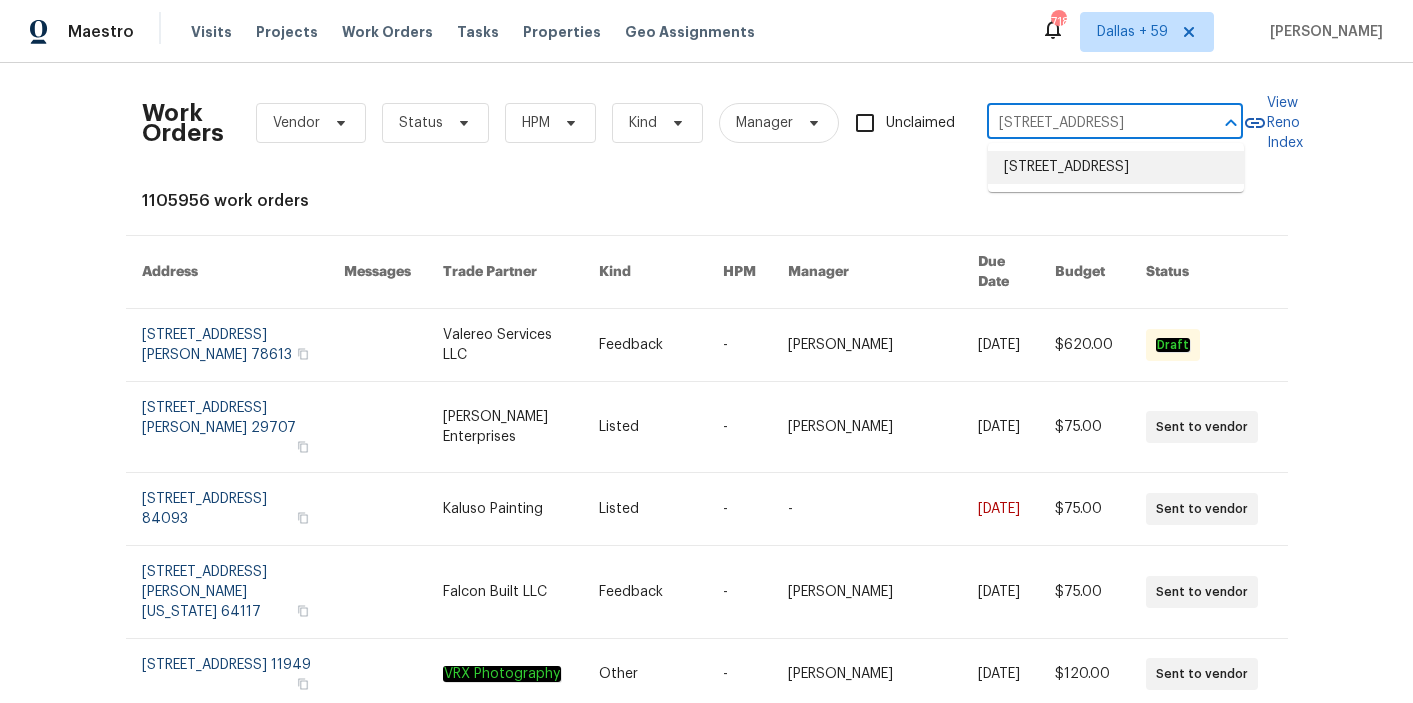 click on "[STREET_ADDRESS]" at bounding box center [1116, 167] 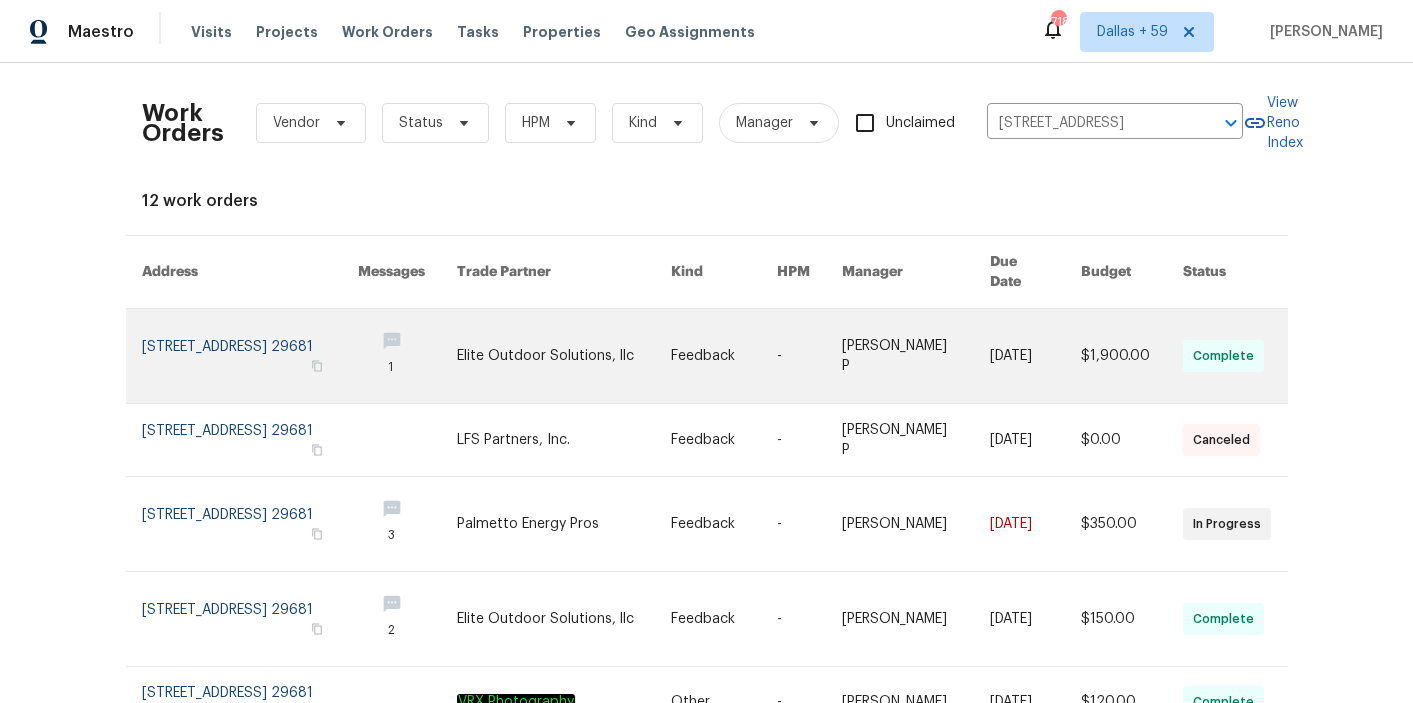 click at bounding box center [564, 356] 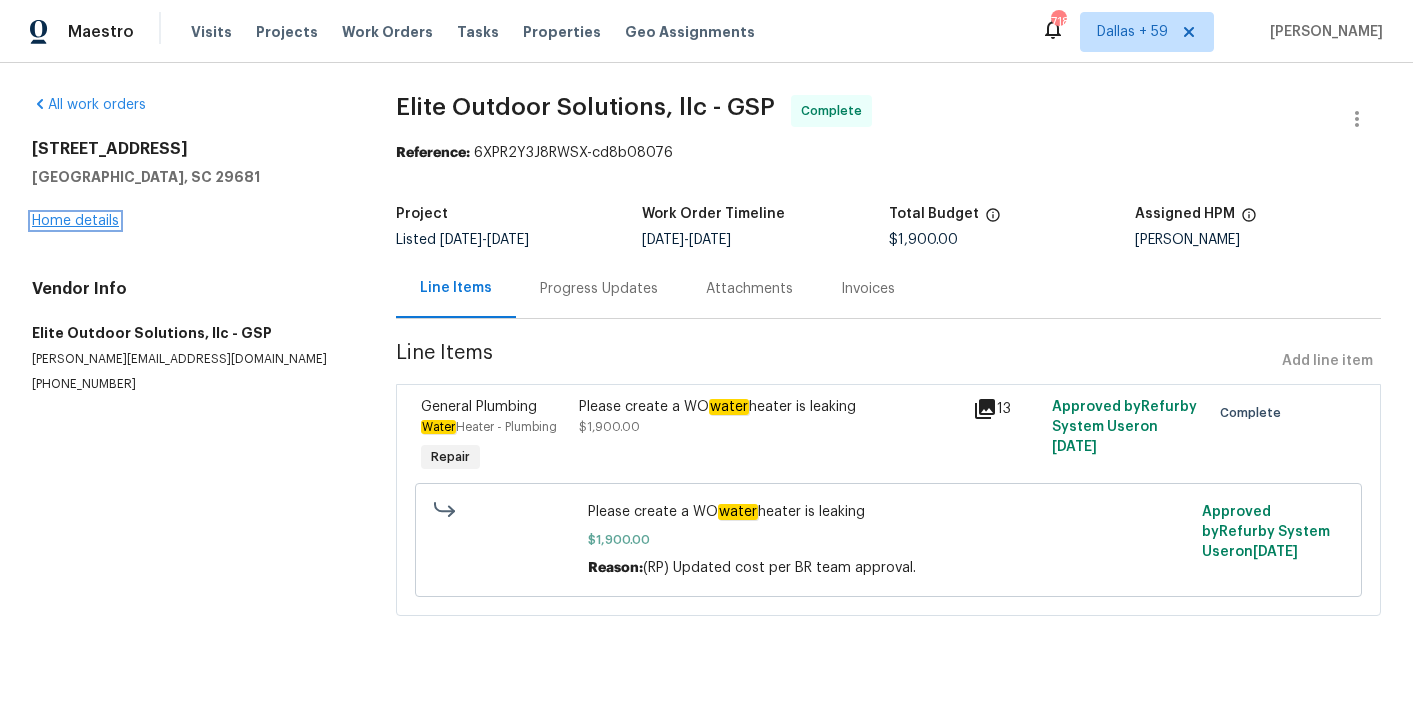 click on "Home details" at bounding box center [75, 221] 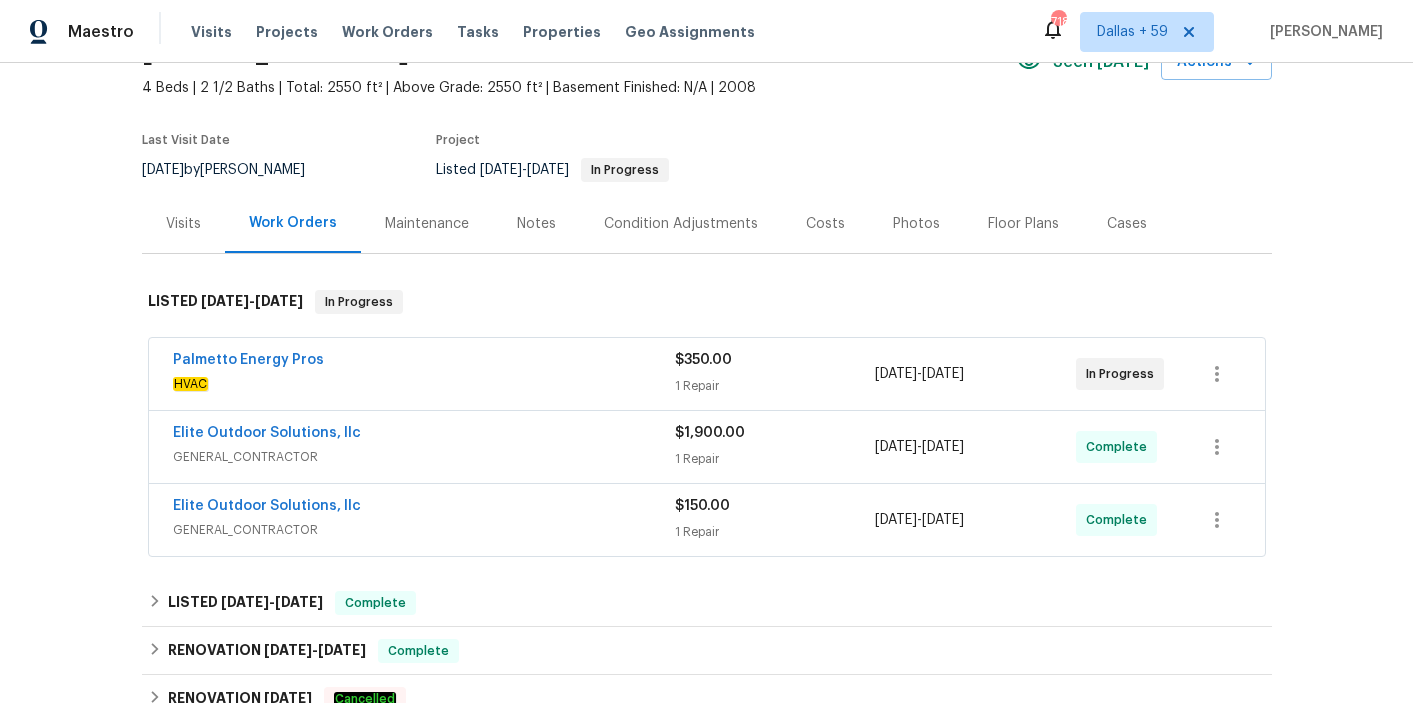 click on "Palmetto Energy Pros" at bounding box center [424, 362] 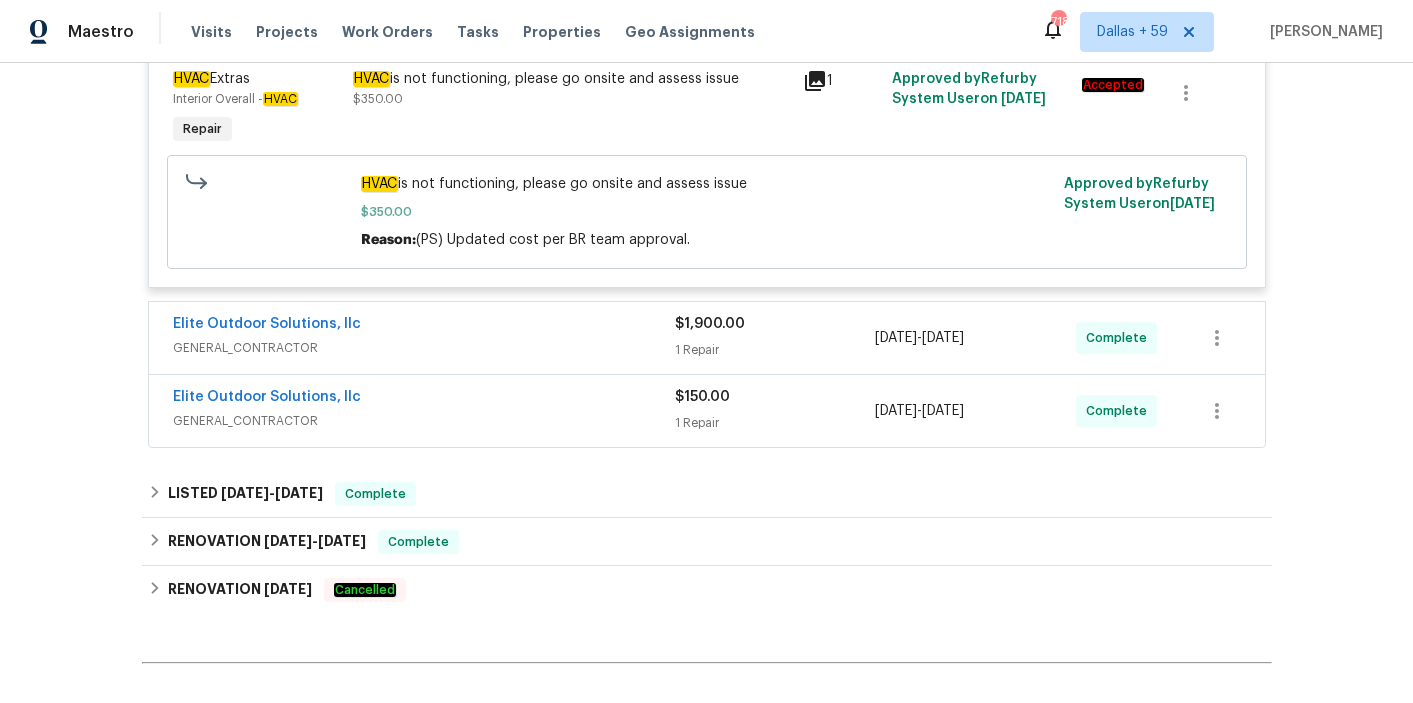 scroll, scrollTop: 516, scrollLeft: 0, axis: vertical 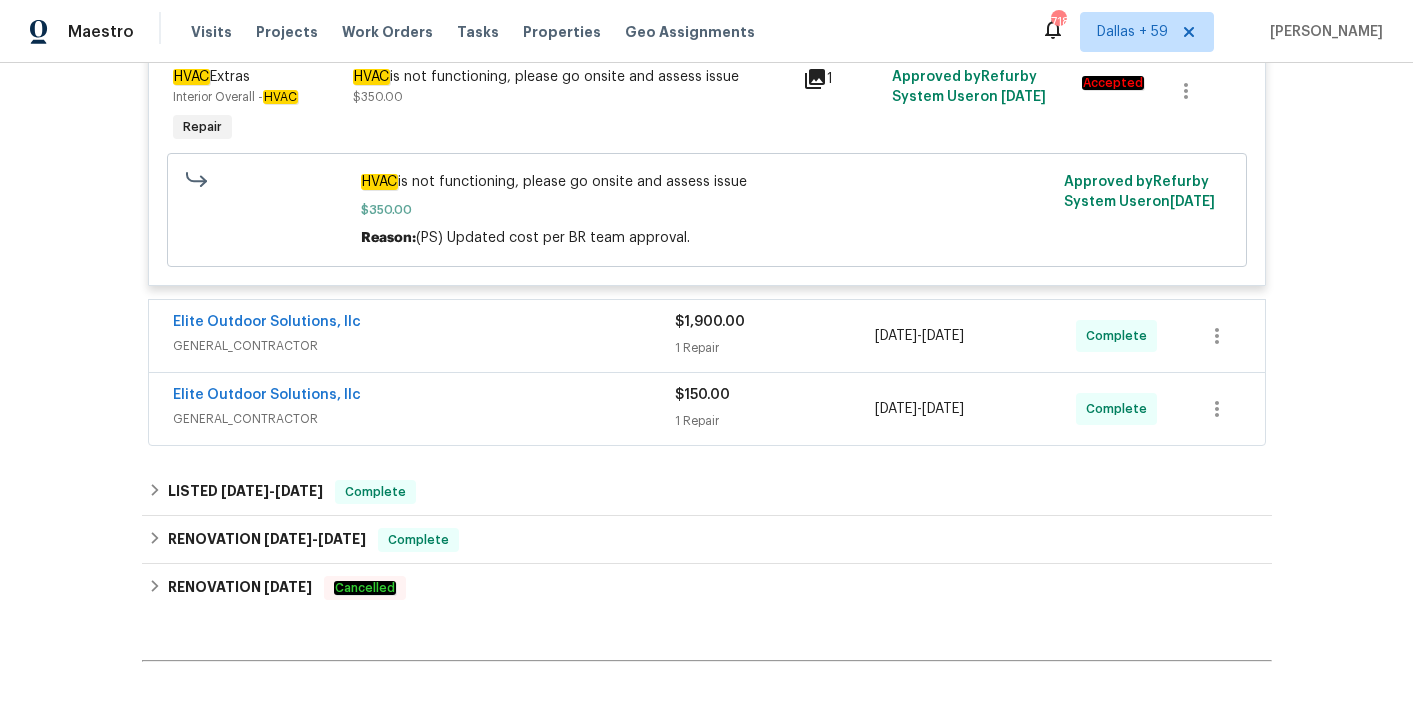 click on "GENERAL_CONTRACTOR" at bounding box center (424, 346) 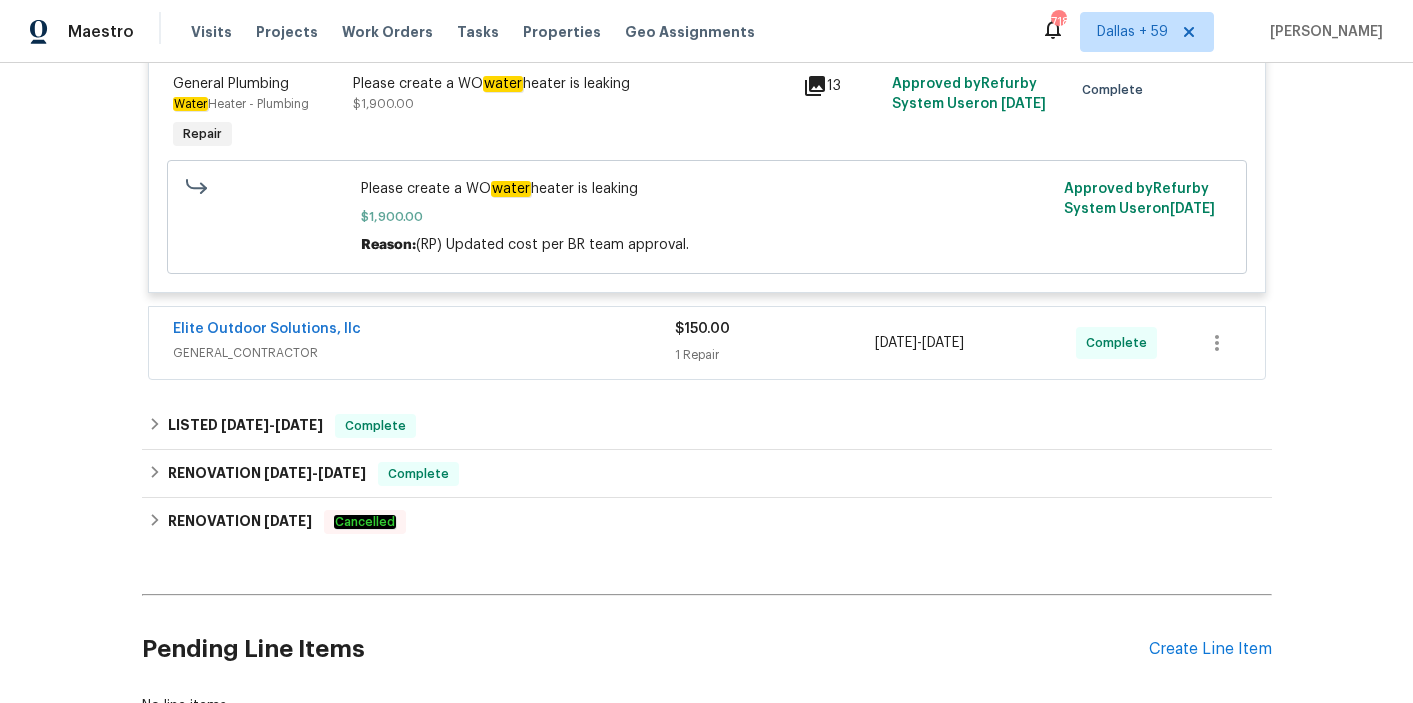 scroll, scrollTop: 871, scrollLeft: 0, axis: vertical 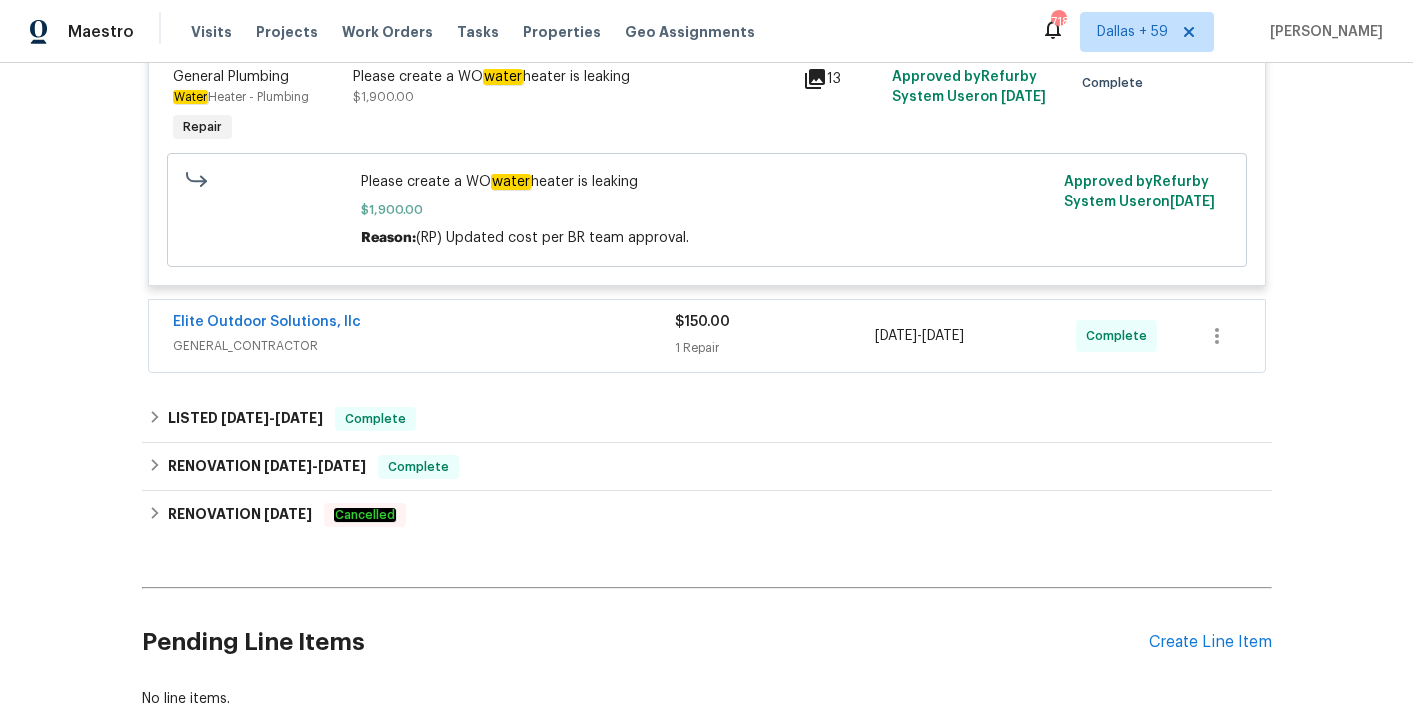 click on "Elite Outdoor Solutions, llc" at bounding box center [424, 324] 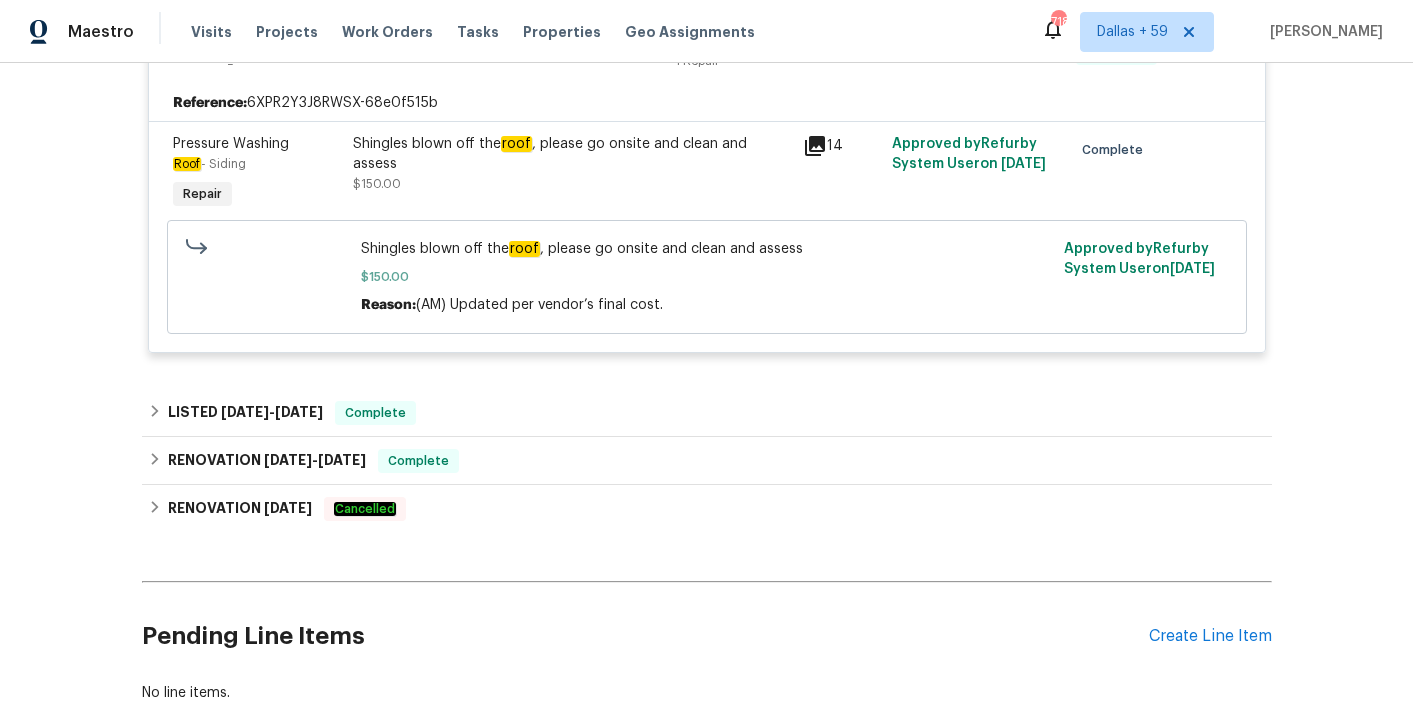 scroll, scrollTop: 1161, scrollLeft: 0, axis: vertical 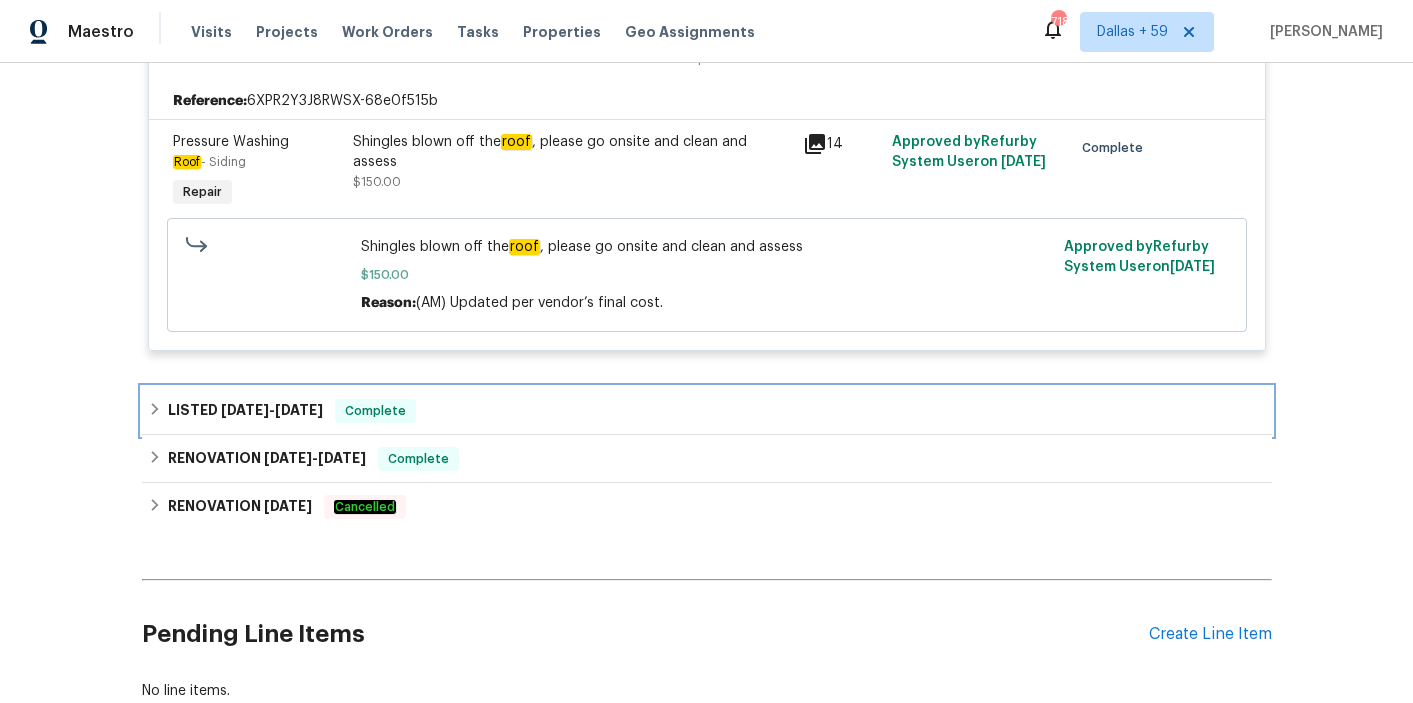 click on "LISTED   [DATE]  -  [DATE] Complete" at bounding box center [707, 411] 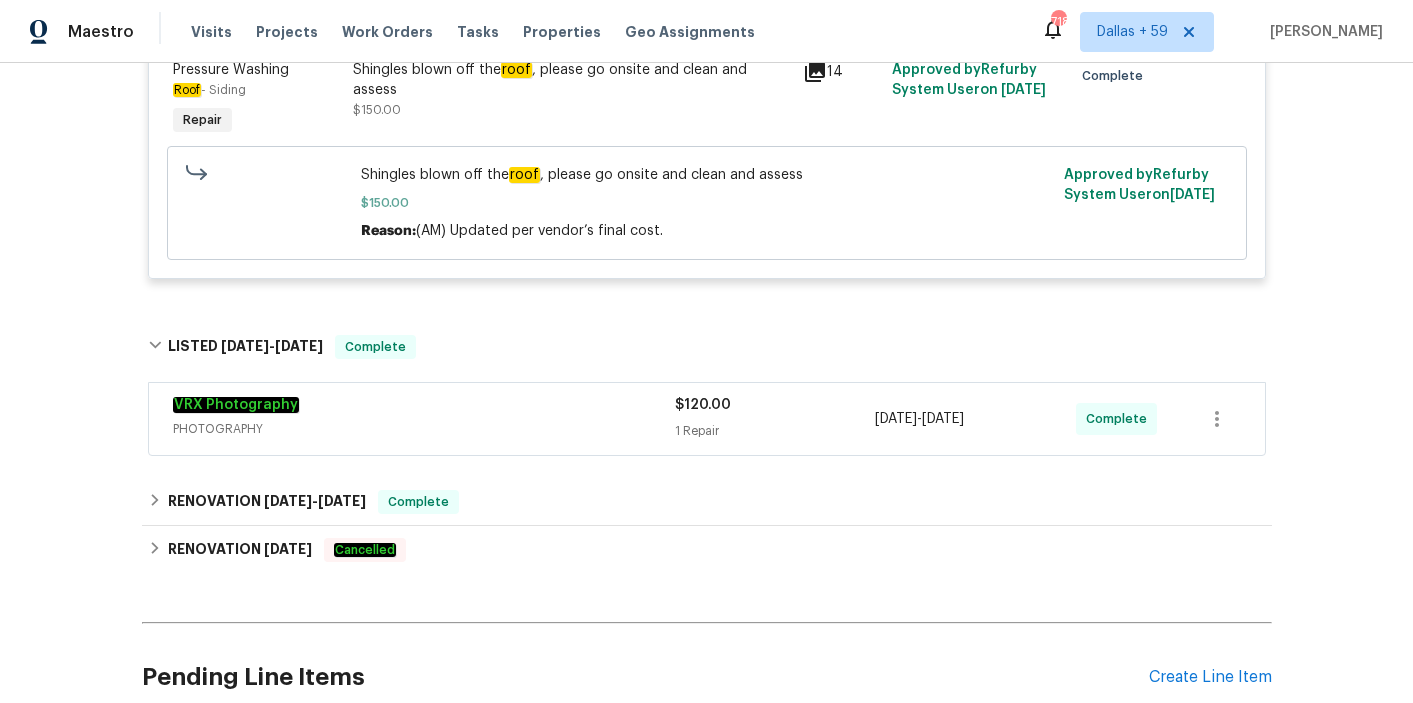 click on "VRX Photography" at bounding box center [424, 407] 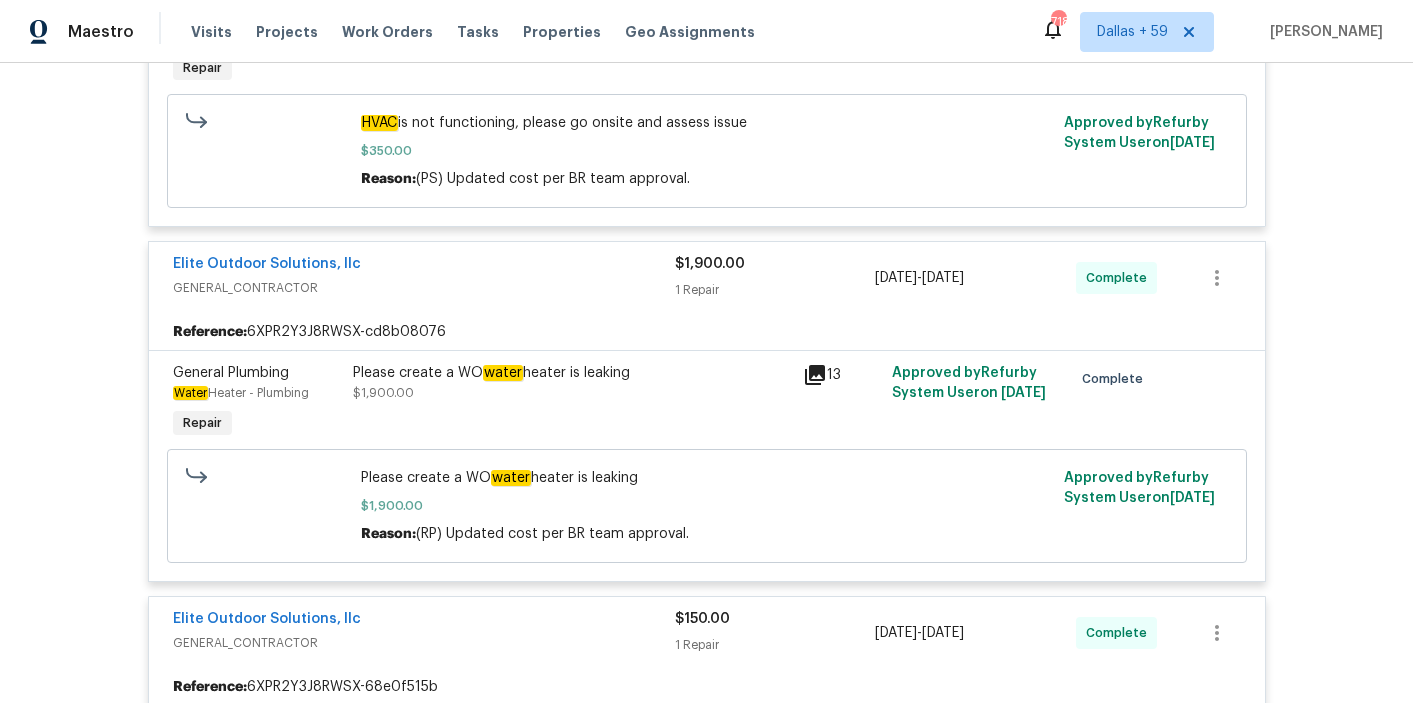 scroll, scrollTop: 574, scrollLeft: 0, axis: vertical 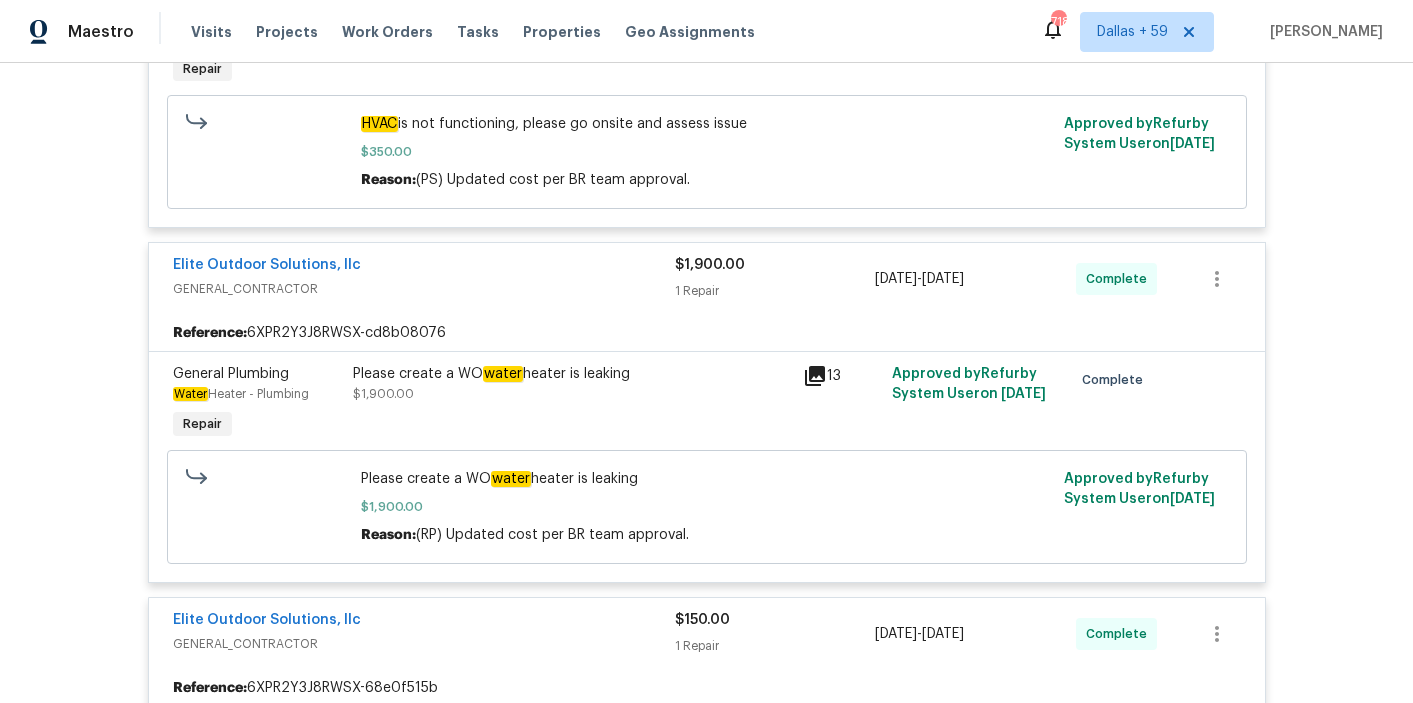 click on "Please create a WO  water  heater is leaking $1,900.00" at bounding box center (572, 404) 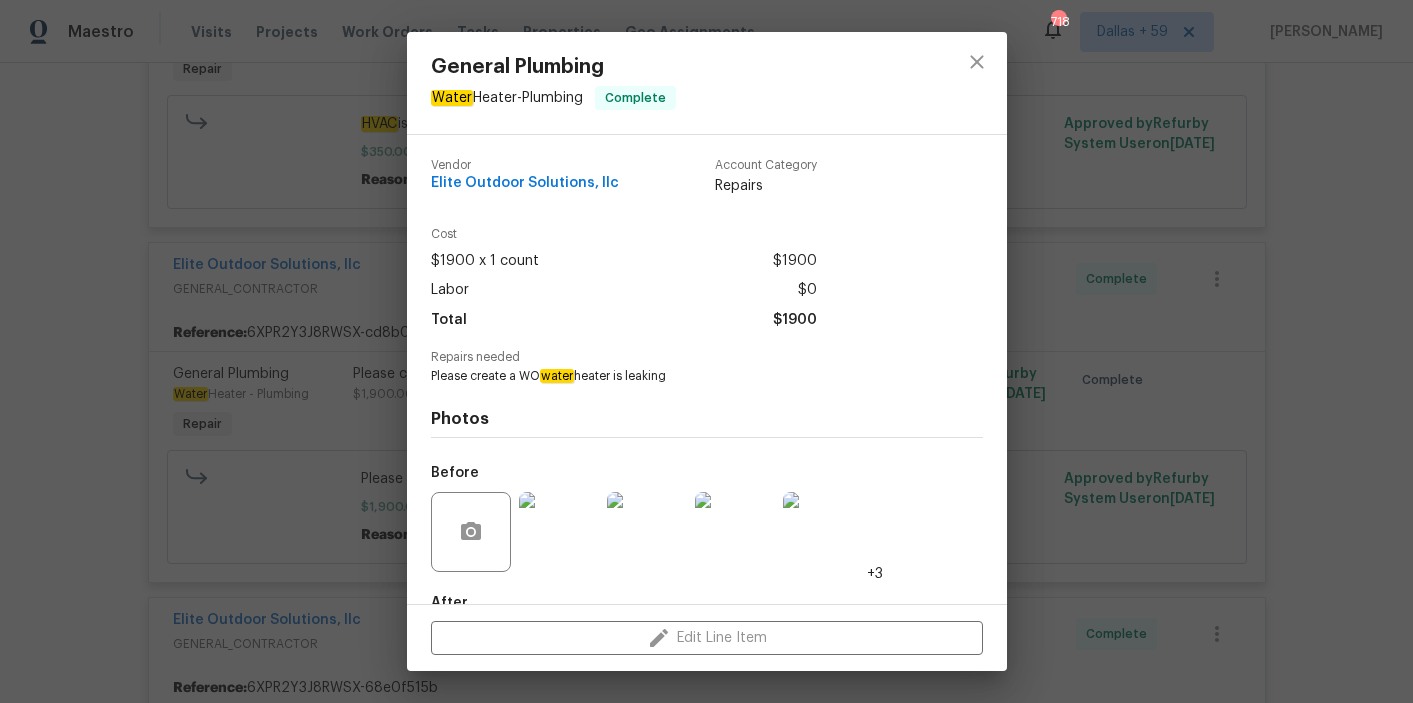 scroll, scrollTop: 118, scrollLeft: 0, axis: vertical 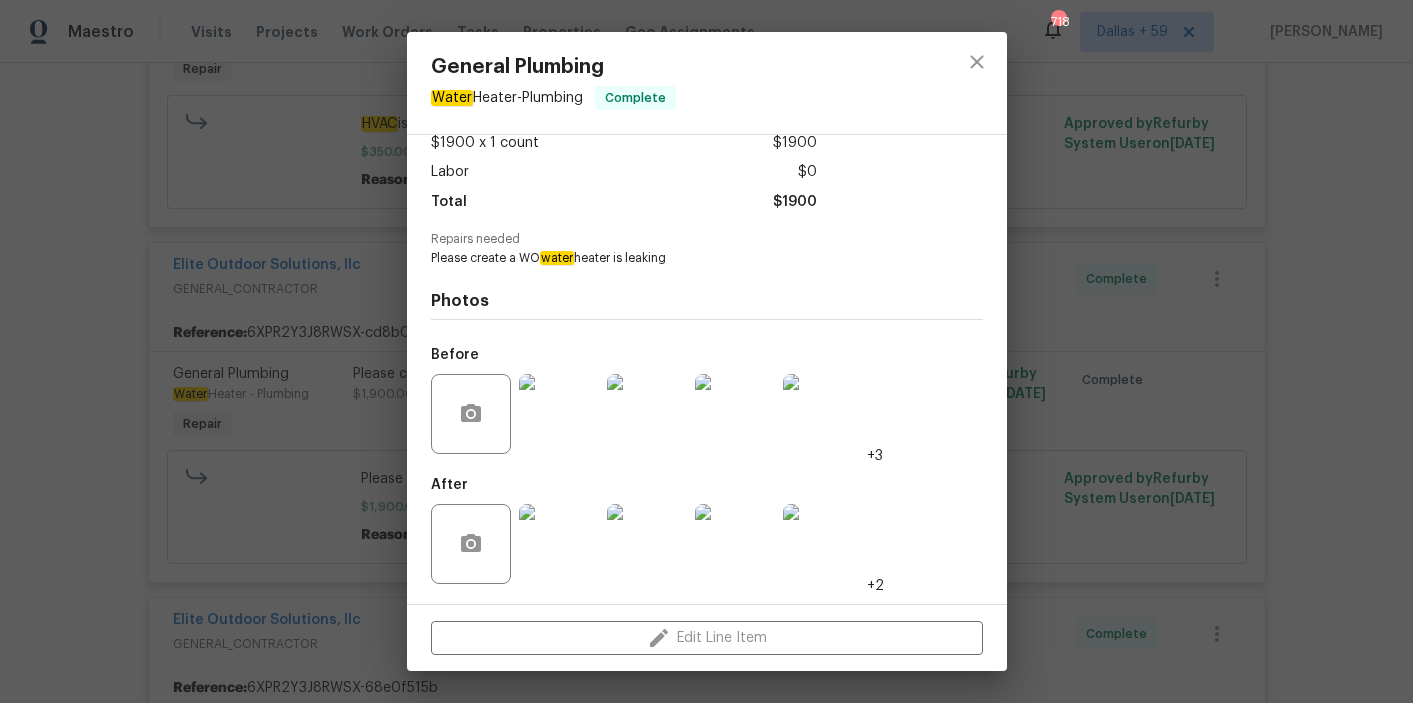 click at bounding box center [559, 414] 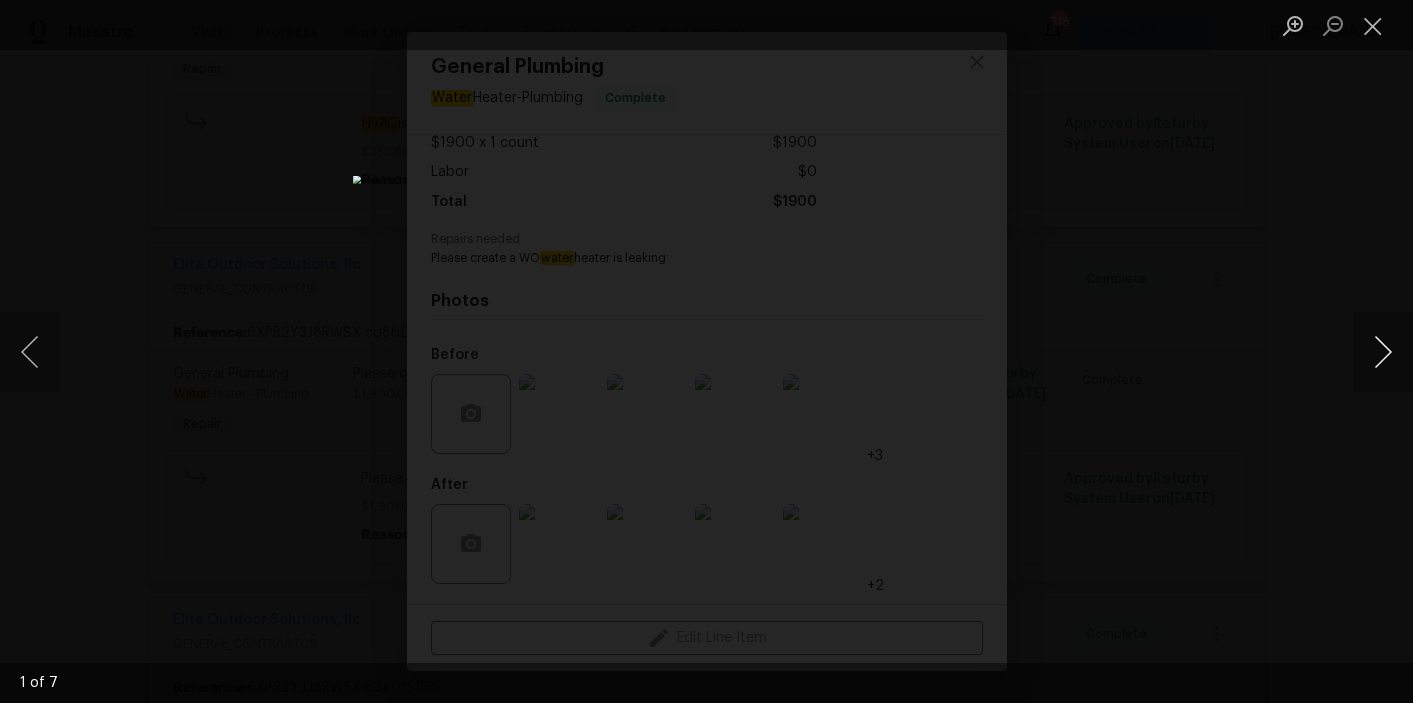 click at bounding box center (1383, 352) 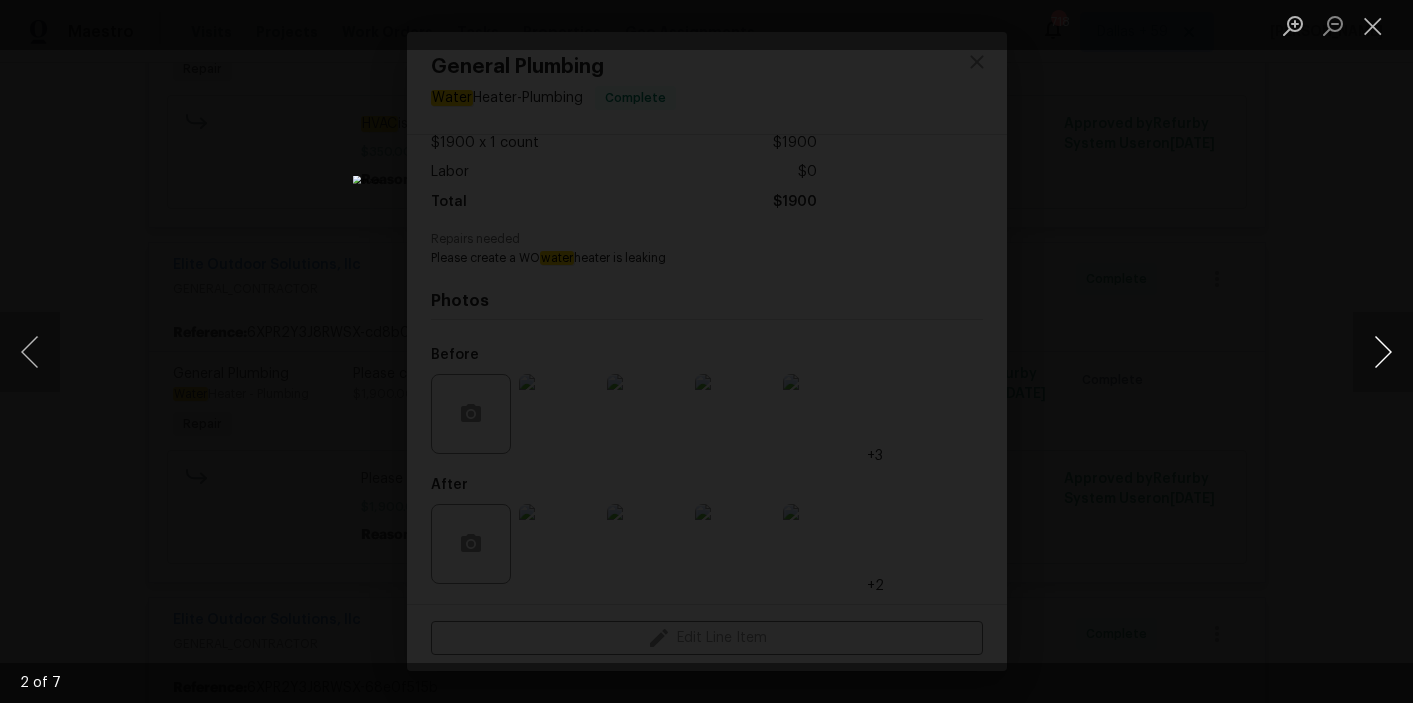 click at bounding box center [1383, 352] 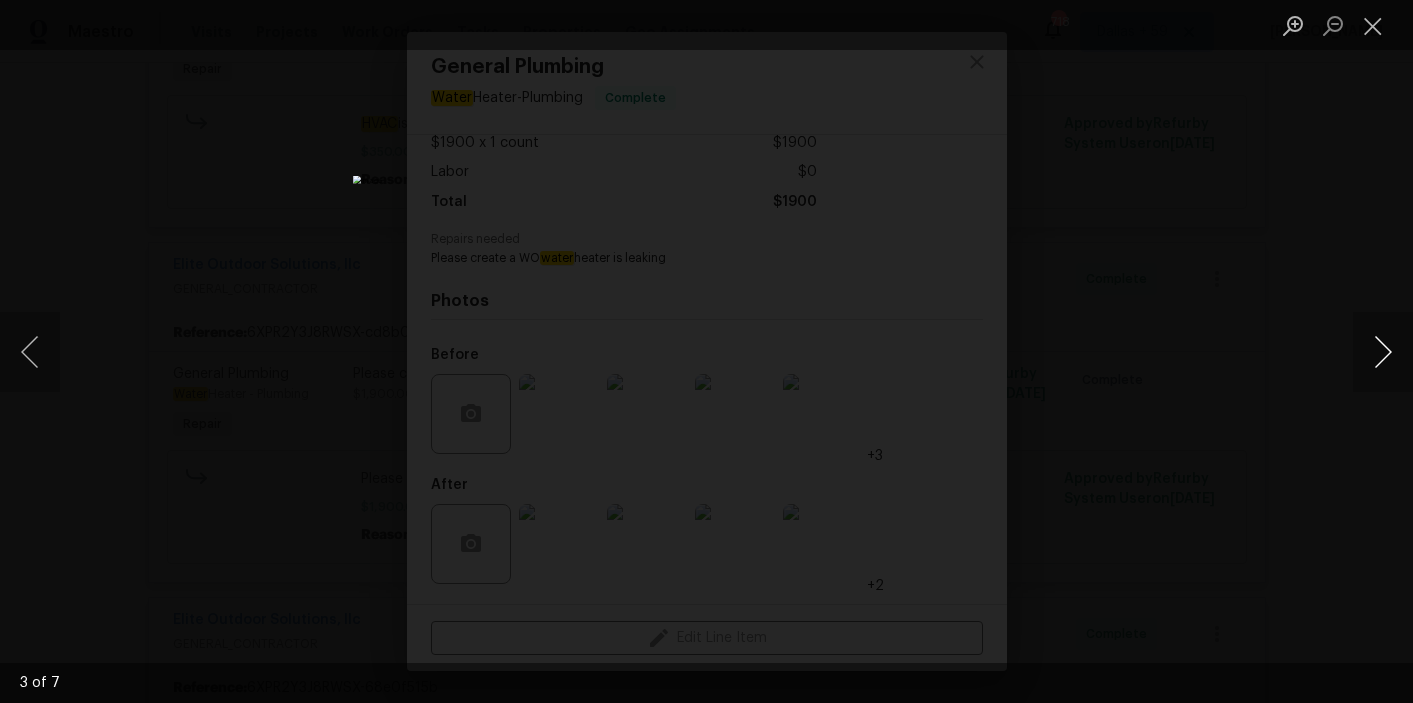 click at bounding box center [1383, 352] 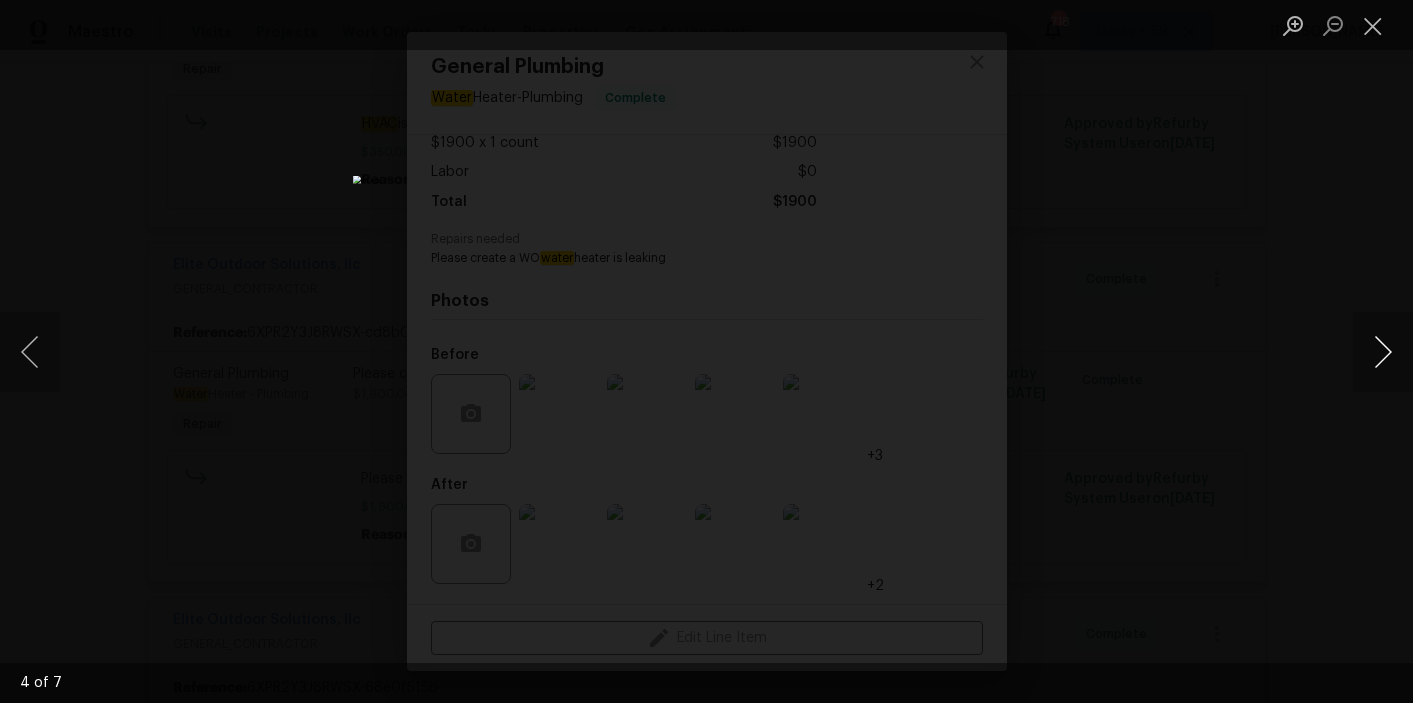 click at bounding box center [1383, 352] 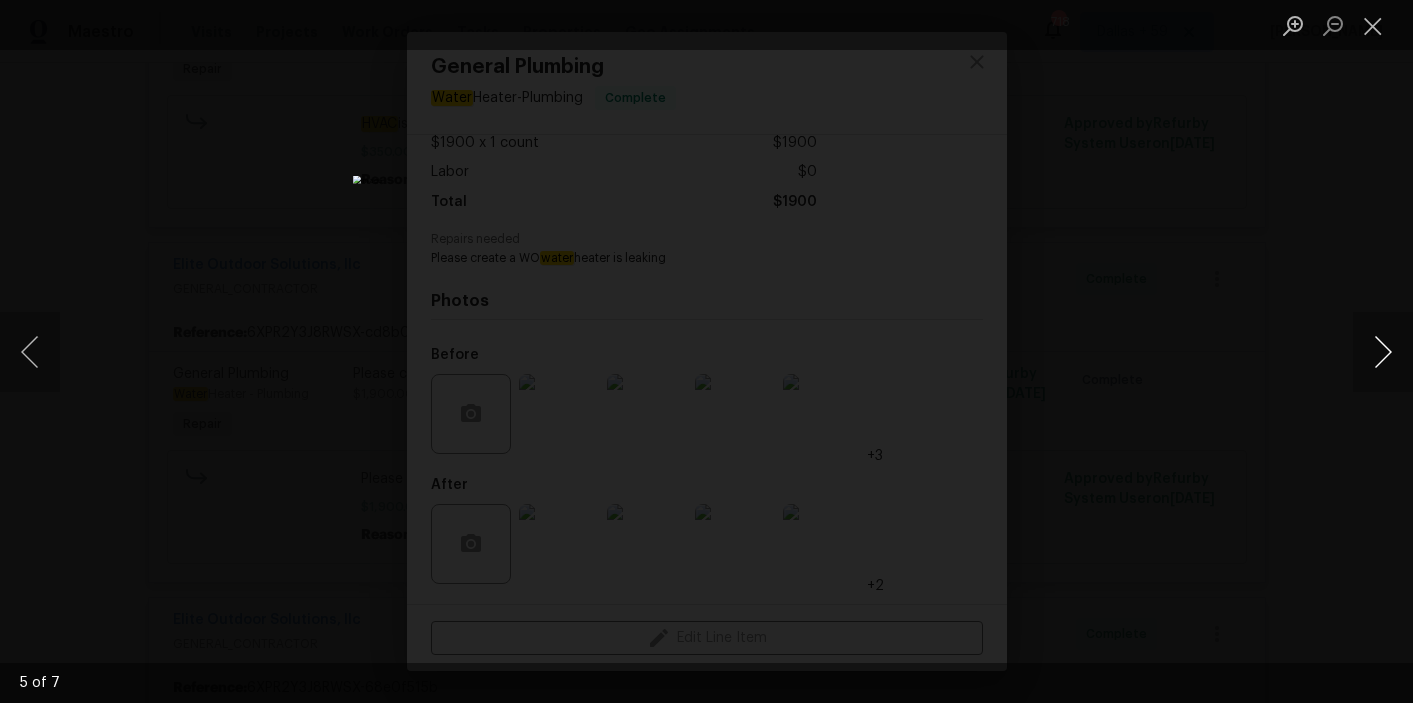 click at bounding box center [1383, 352] 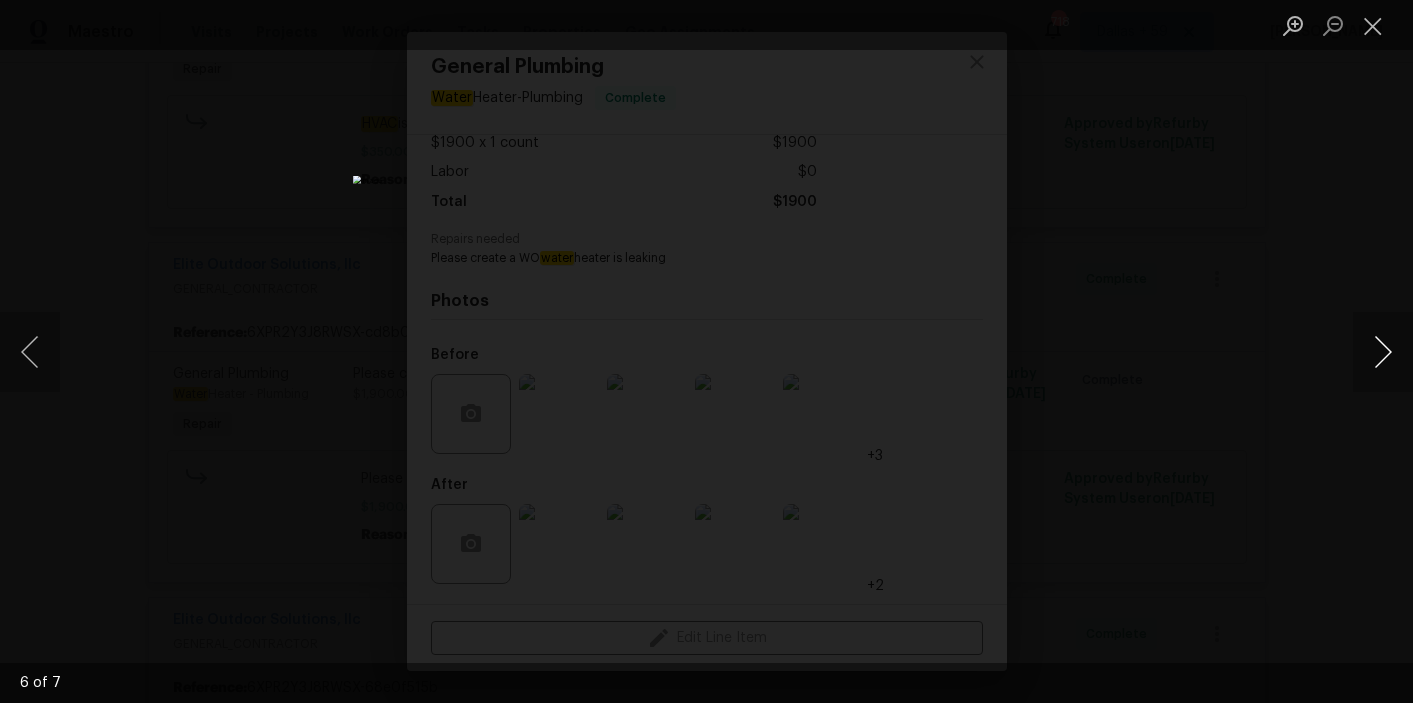 click at bounding box center (1383, 352) 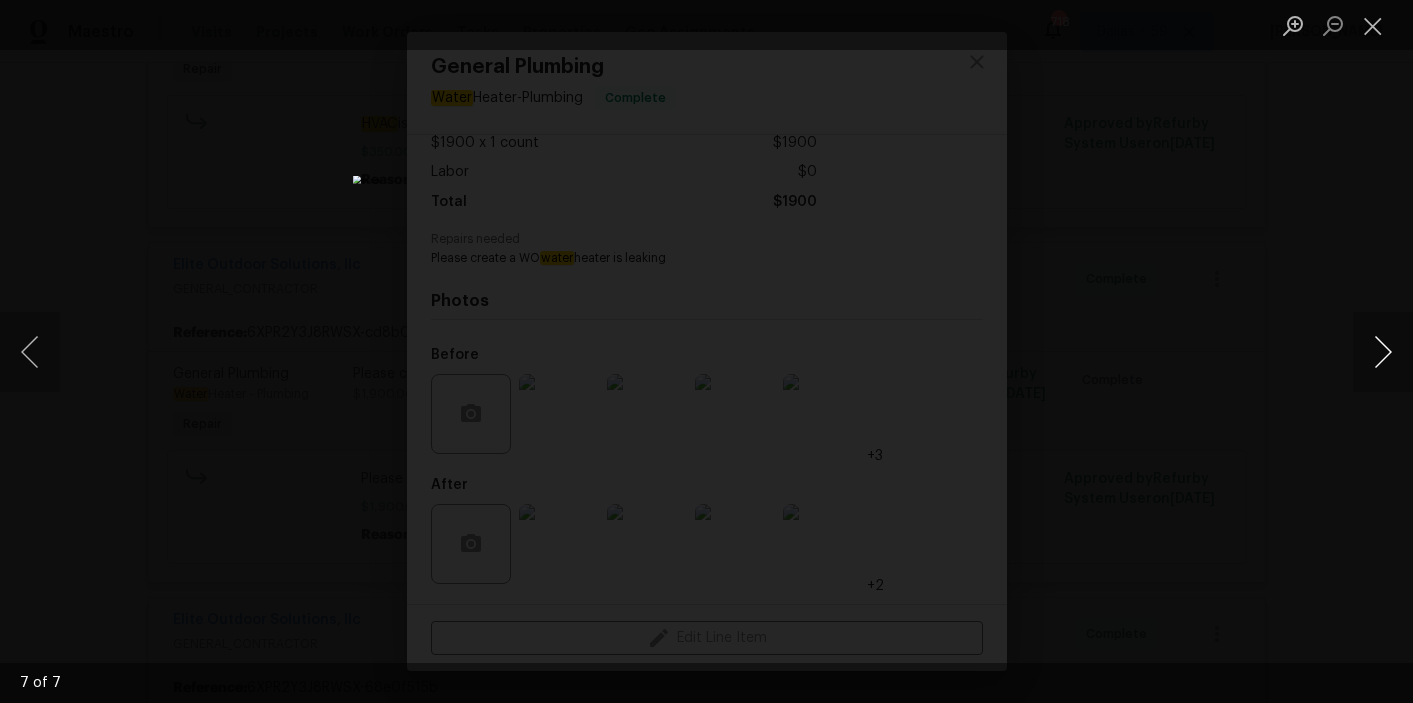 click at bounding box center (1383, 352) 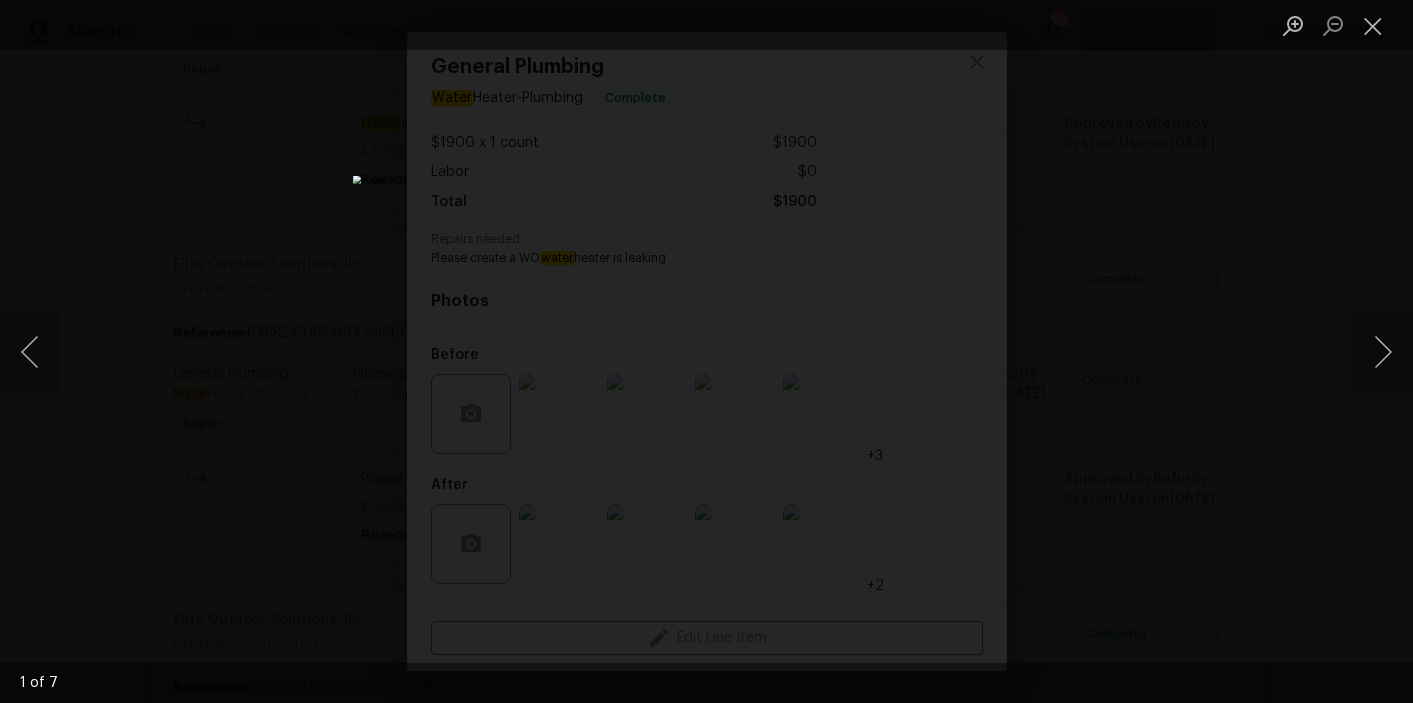 click at bounding box center (706, 351) 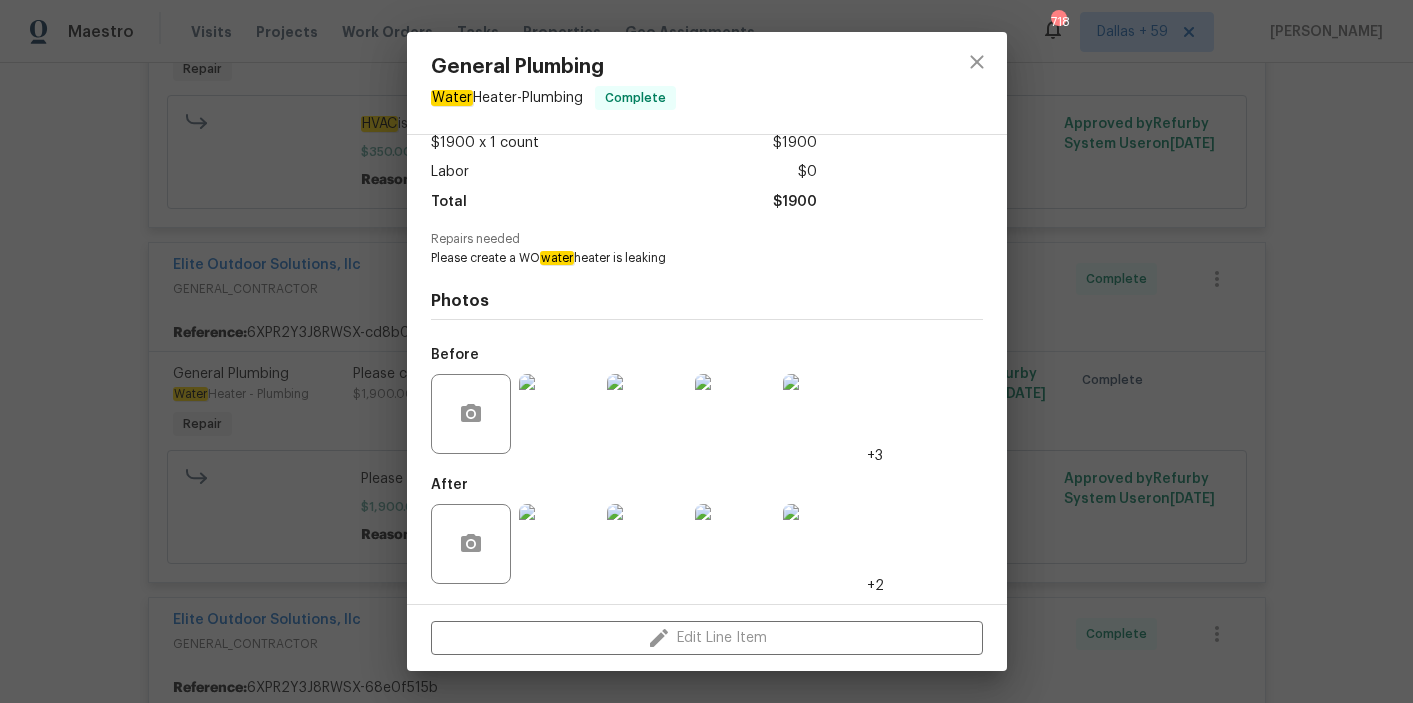 click at bounding box center (559, 544) 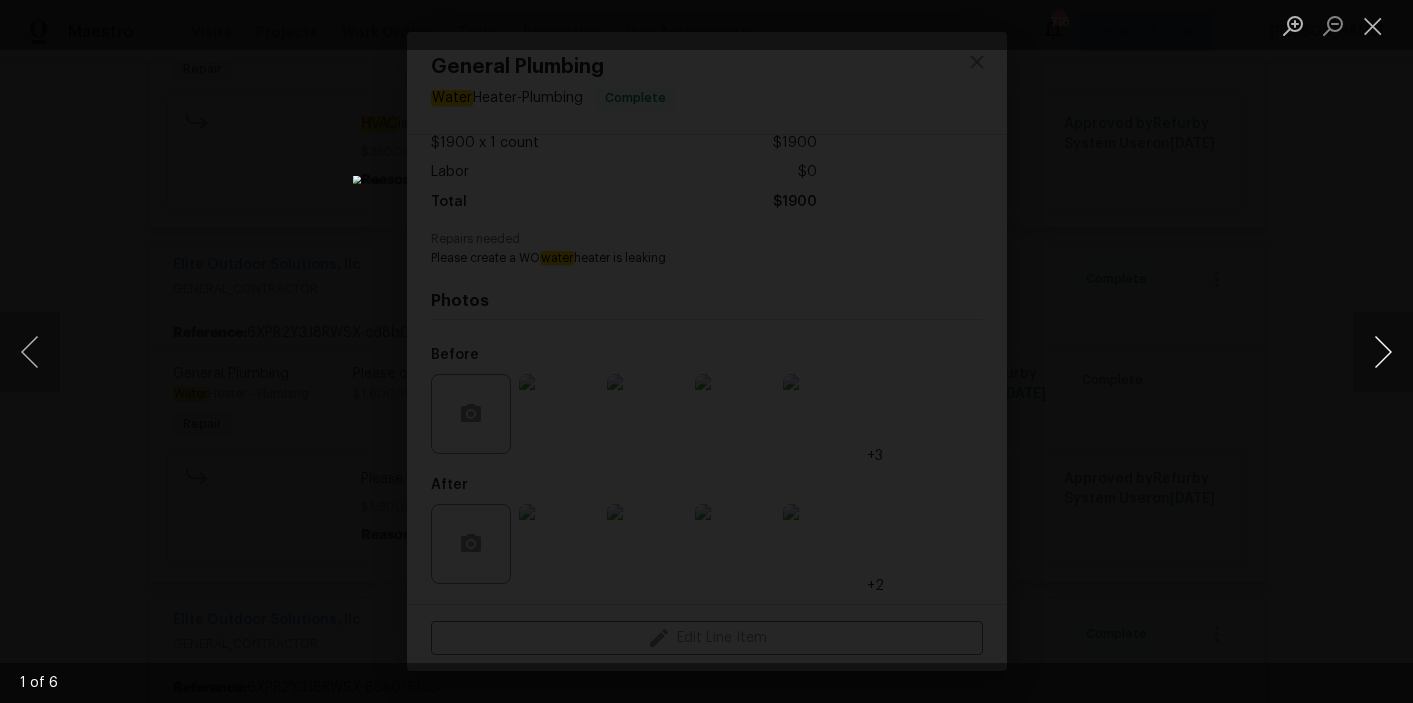 click at bounding box center [1383, 352] 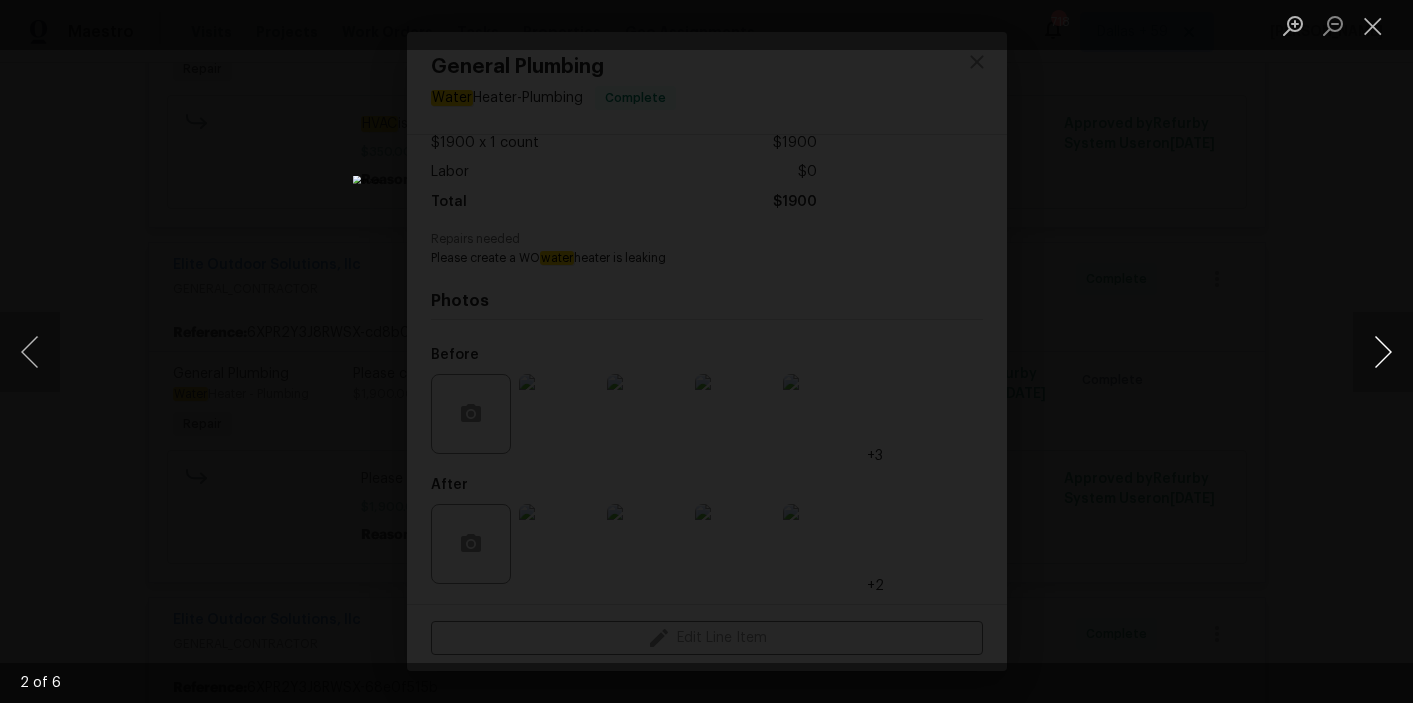 click at bounding box center [1383, 352] 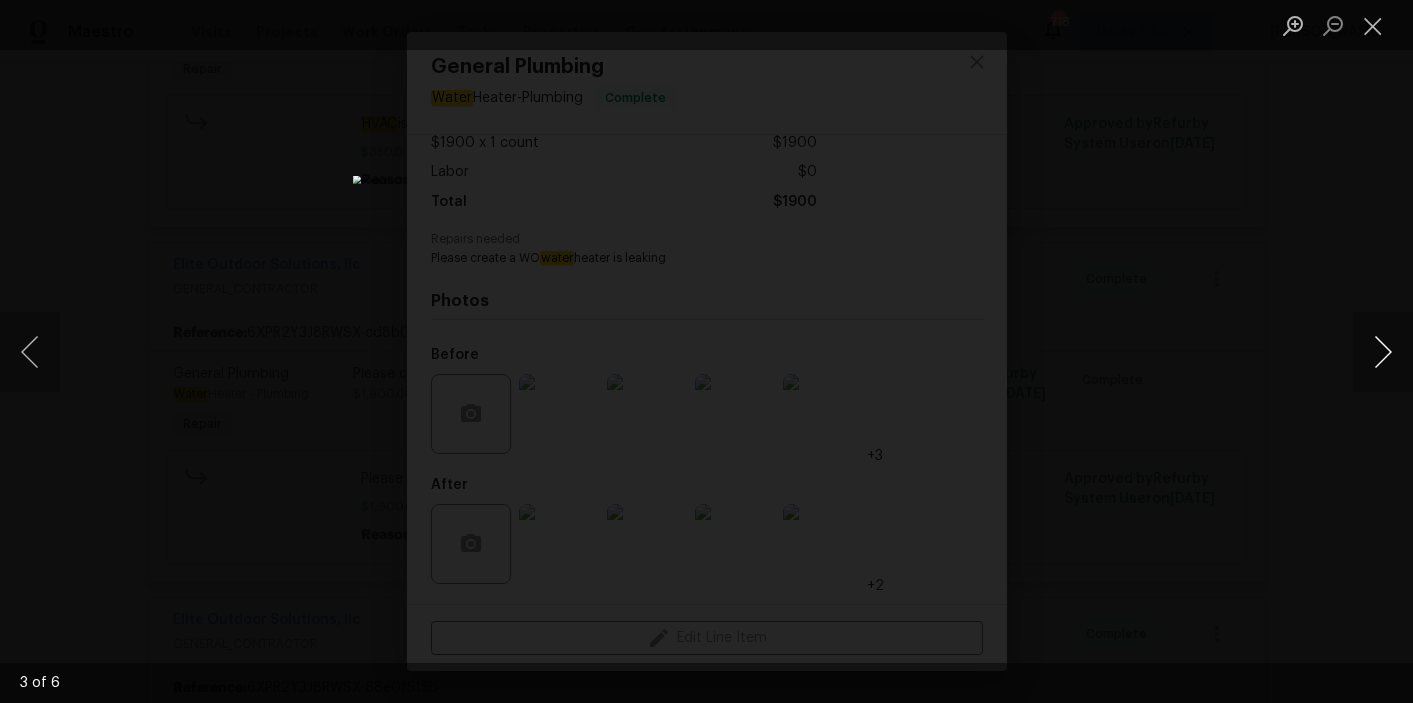 click at bounding box center [1383, 352] 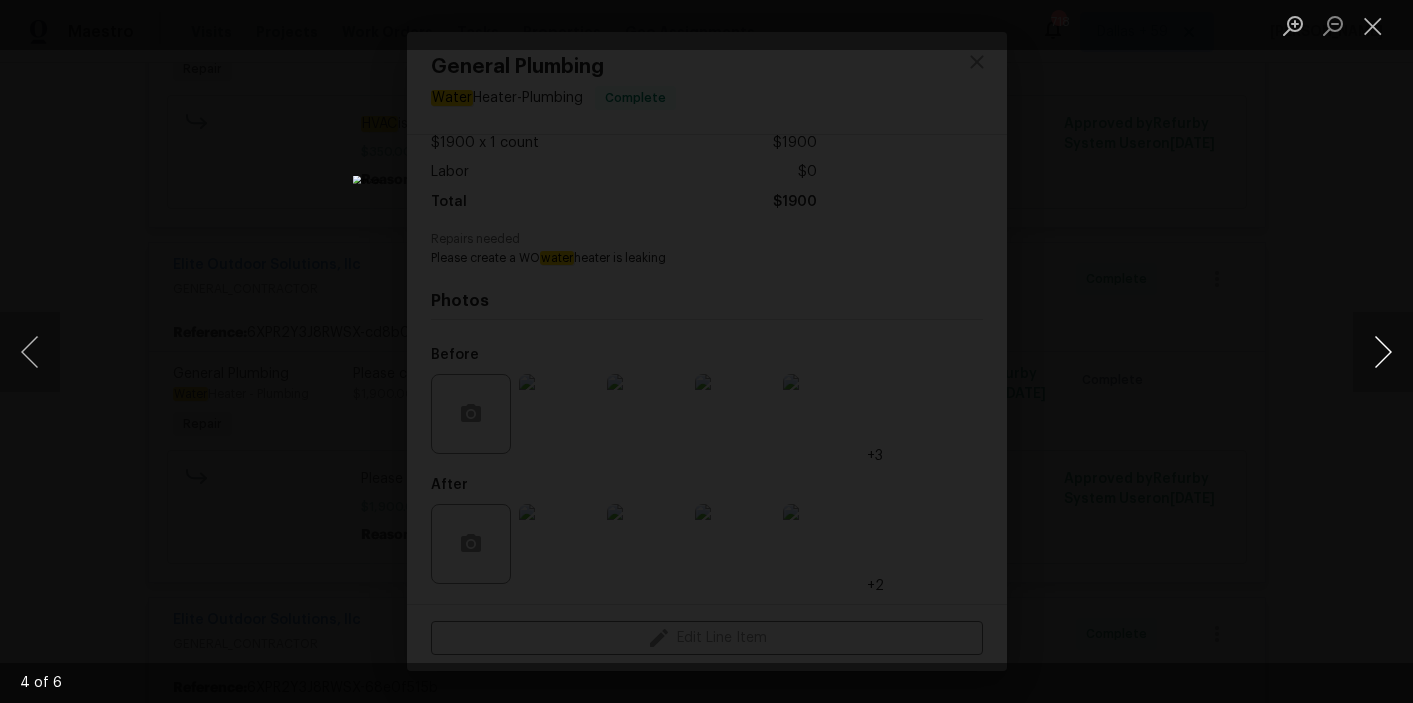 click at bounding box center (1383, 352) 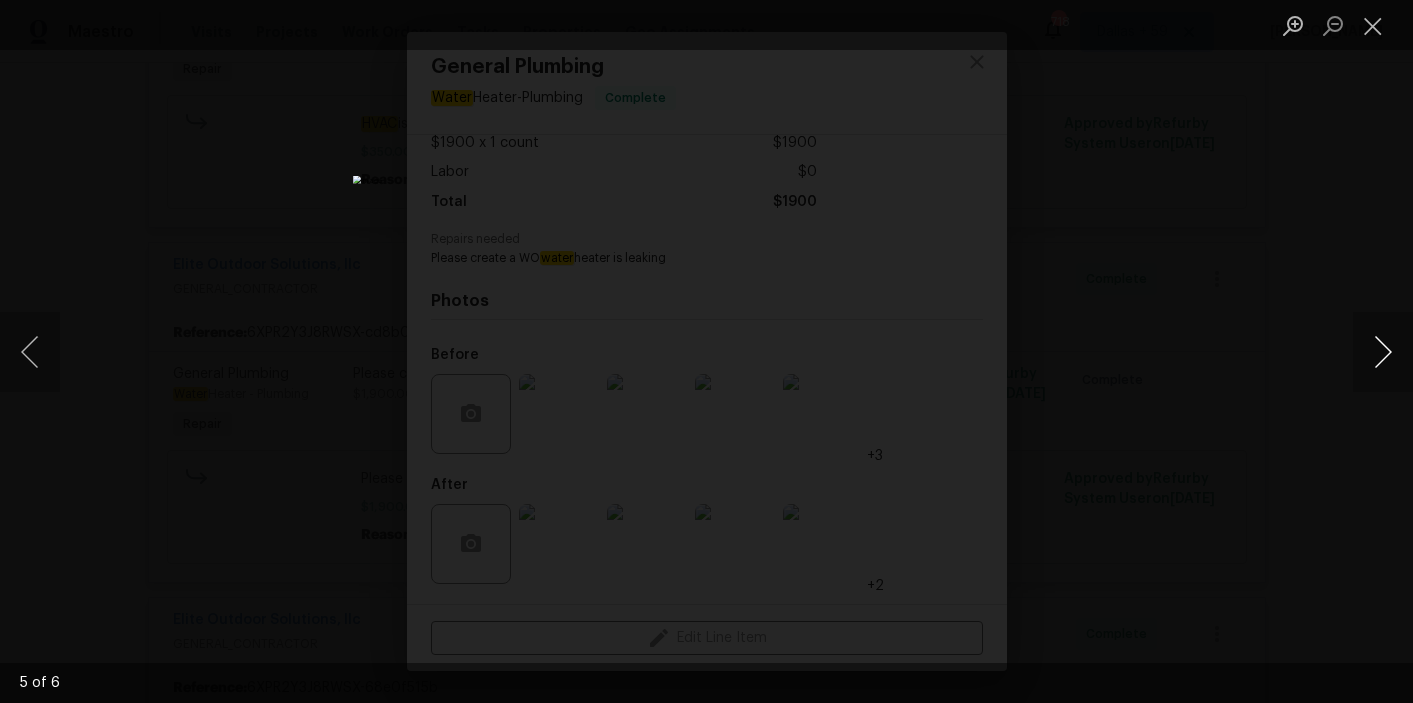 click at bounding box center (1383, 352) 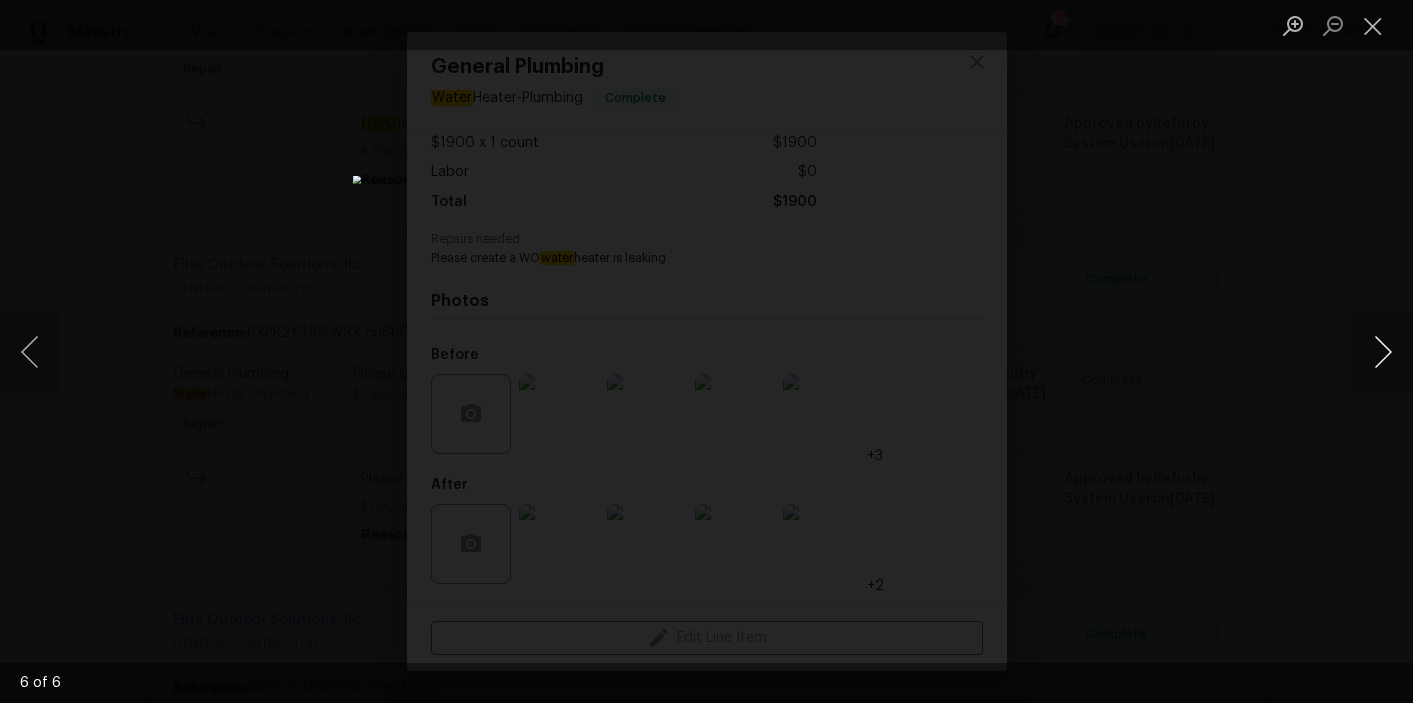 click at bounding box center [1383, 352] 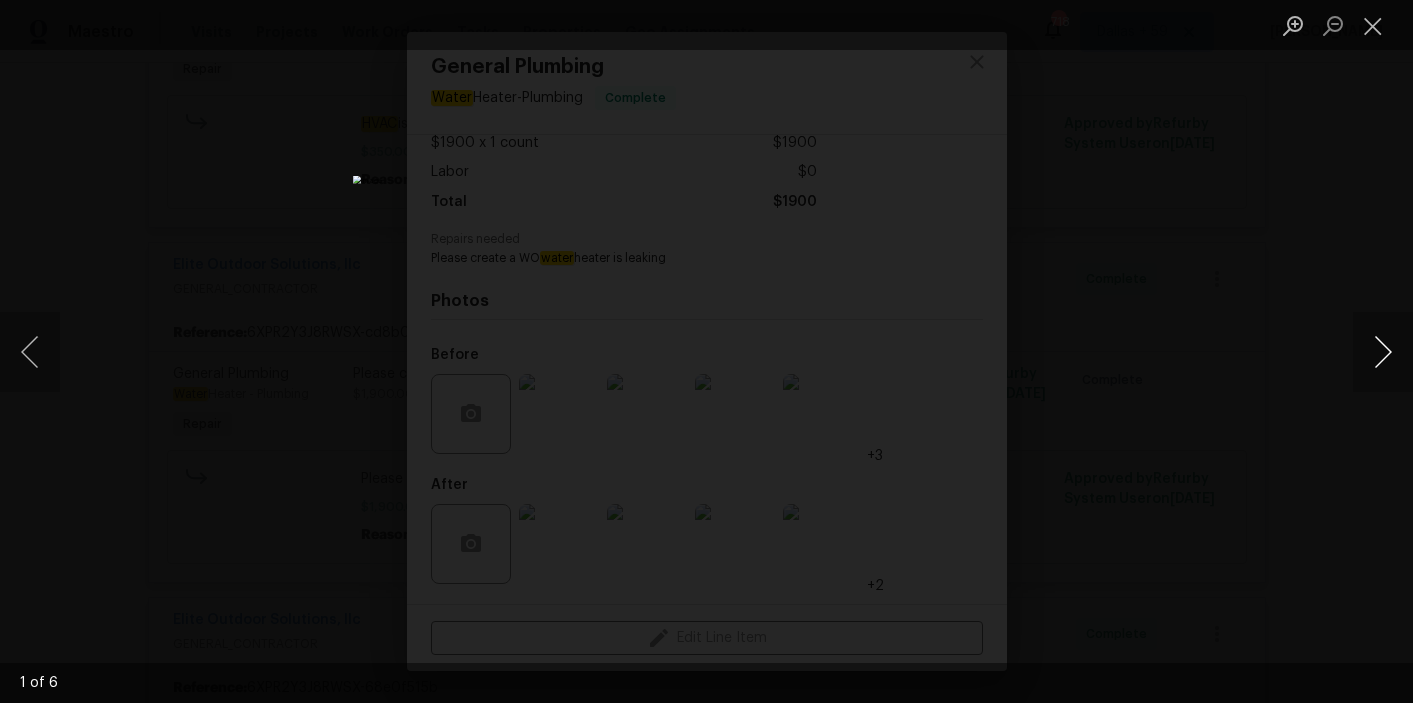 click at bounding box center [1383, 352] 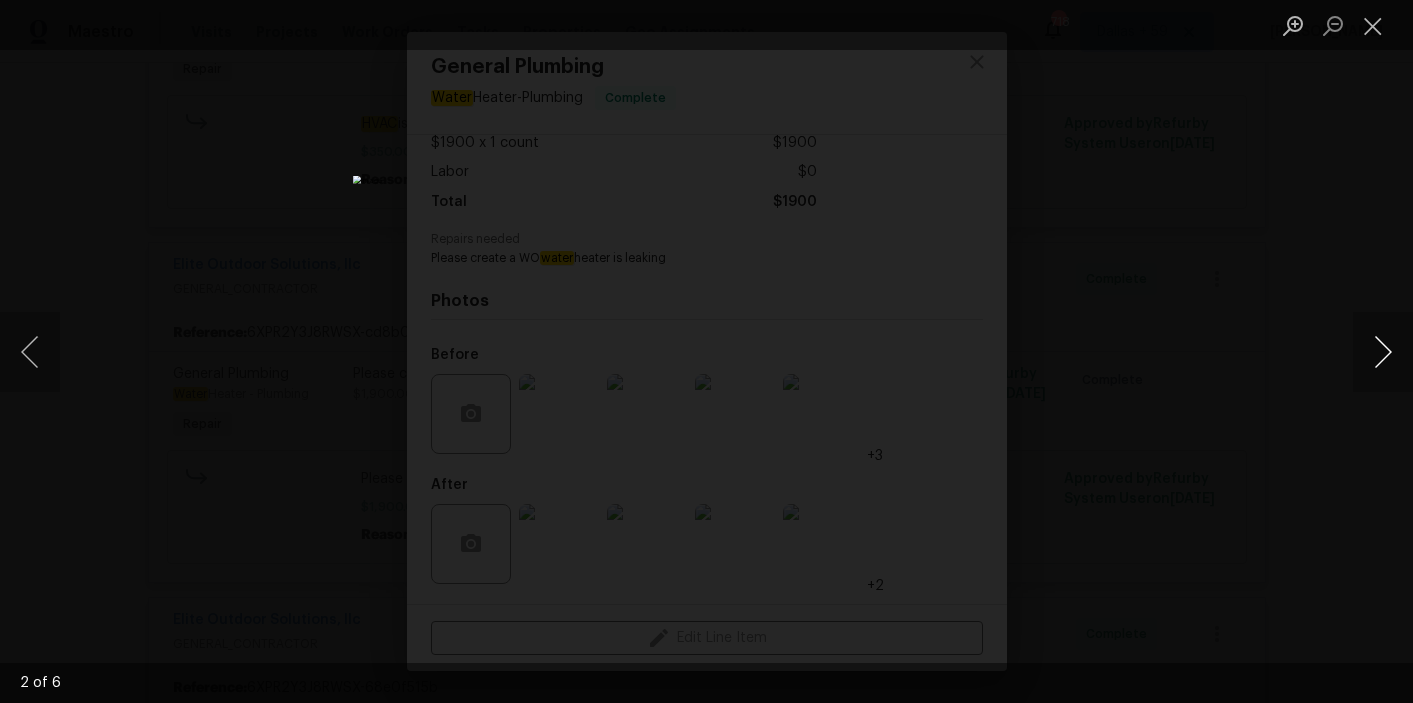 click at bounding box center [1383, 352] 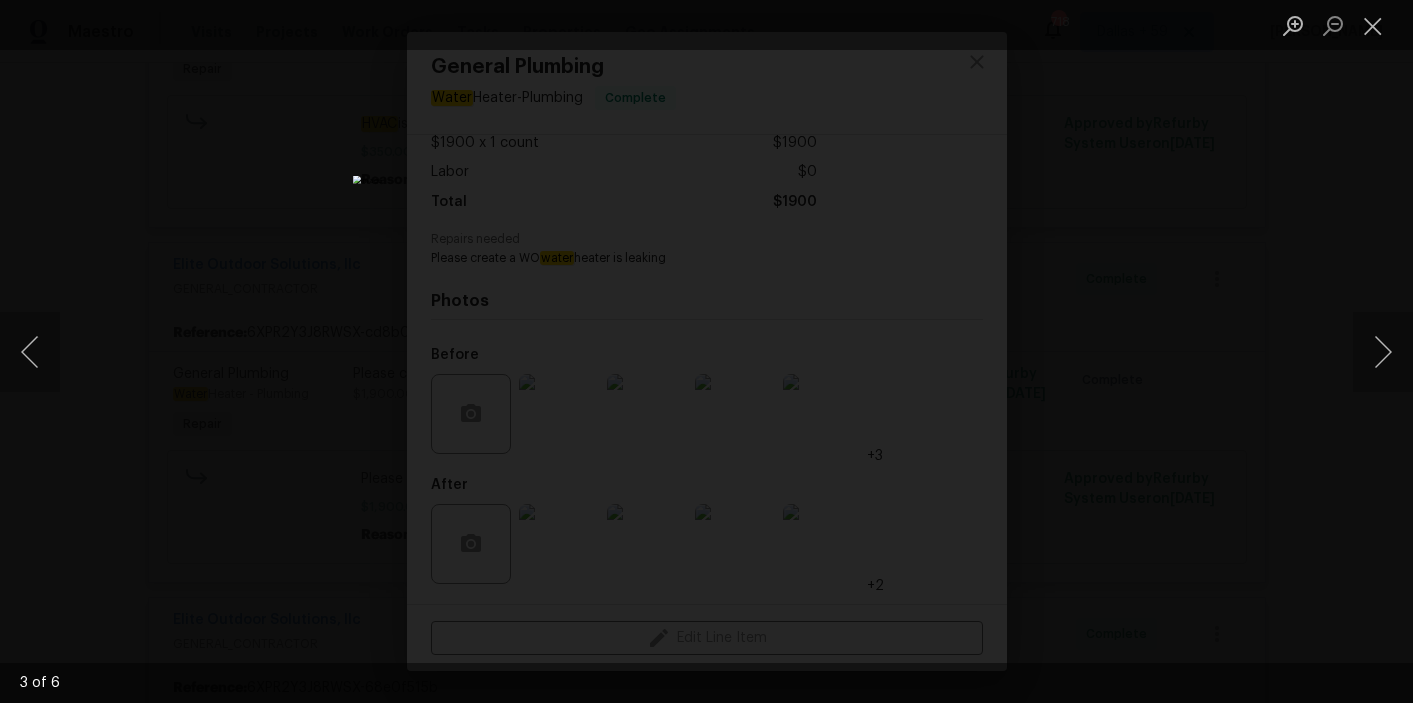 click at bounding box center [706, 351] 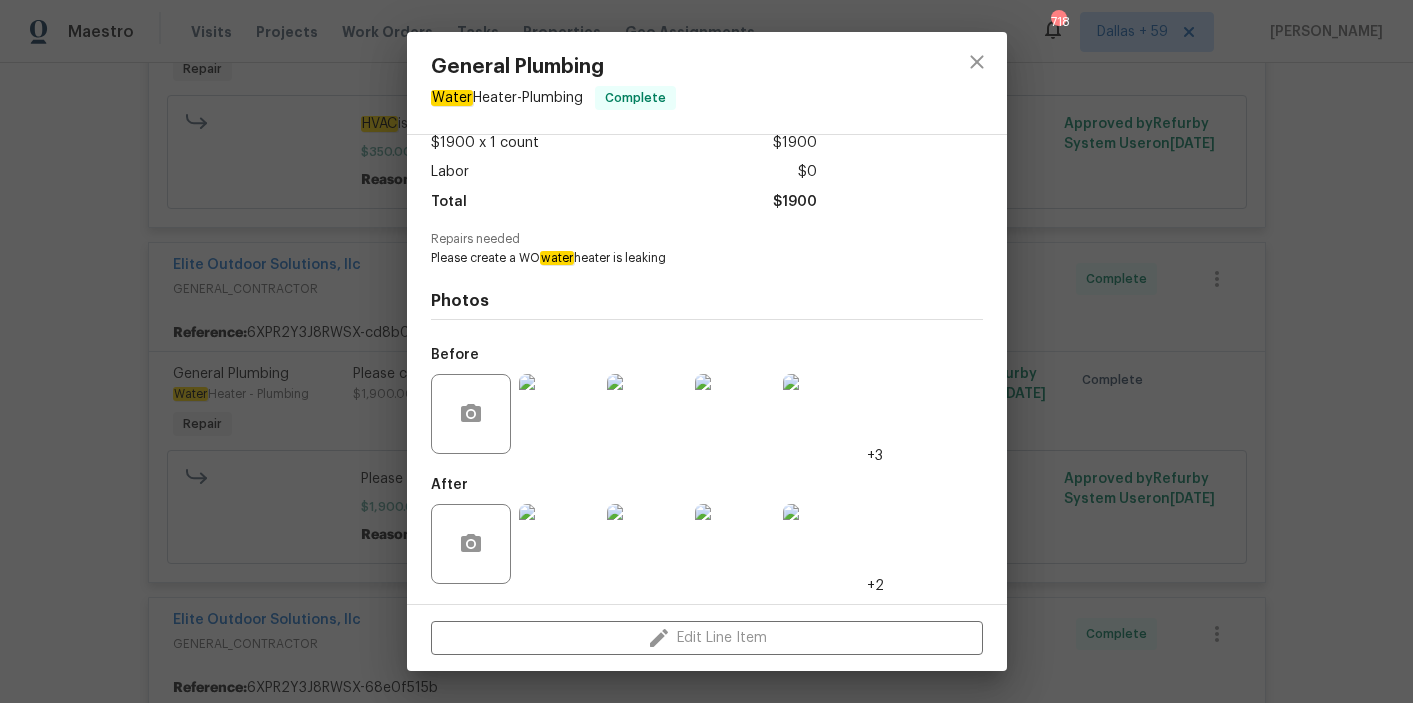 click on "General Plumbing Water  Heater  -  Plumbing Complete Vendor Elite Outdoor Solutions, llc Account Category Repairs Cost $1900 x 1 count $1900 Labor $0 Total $1900 Repairs needed Please create a WO  water  heater is leaking Photos Before  +3 After  +2  Edit Line Item" at bounding box center (706, 351) 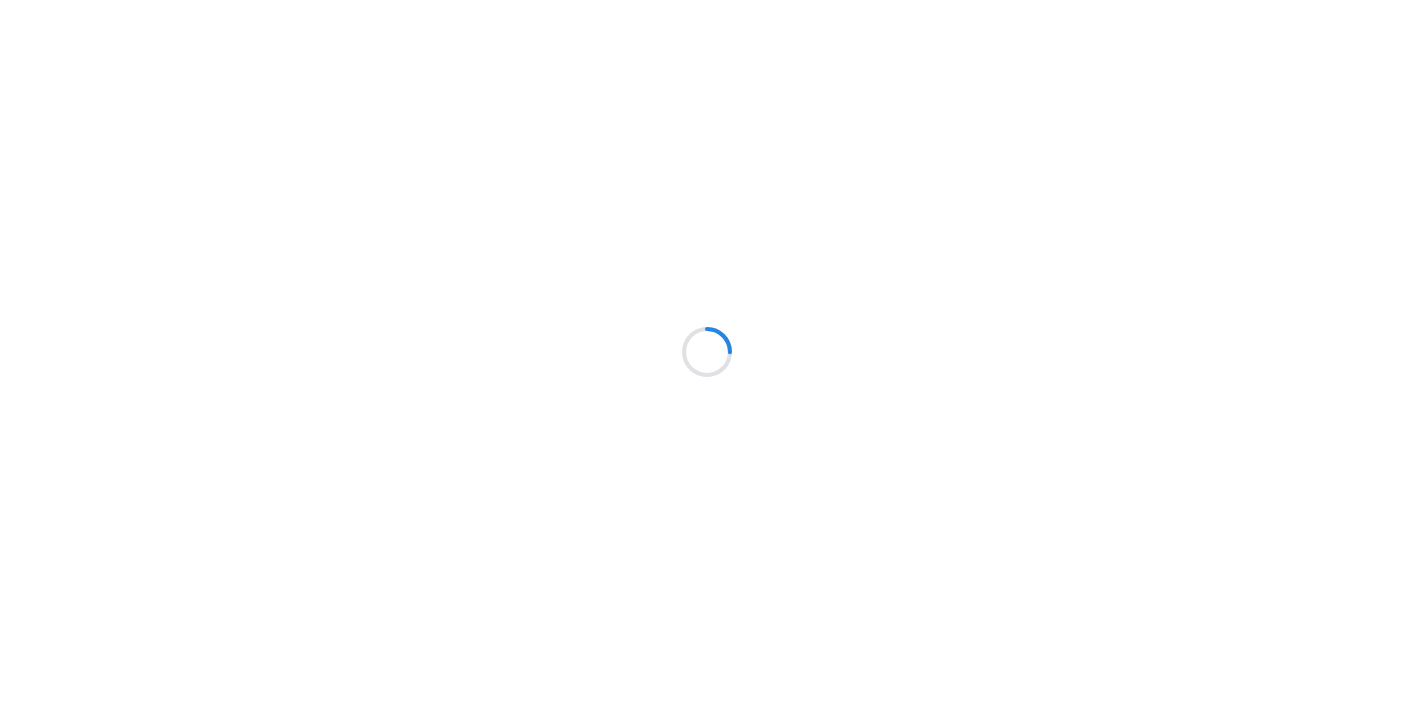 scroll, scrollTop: 0, scrollLeft: 0, axis: both 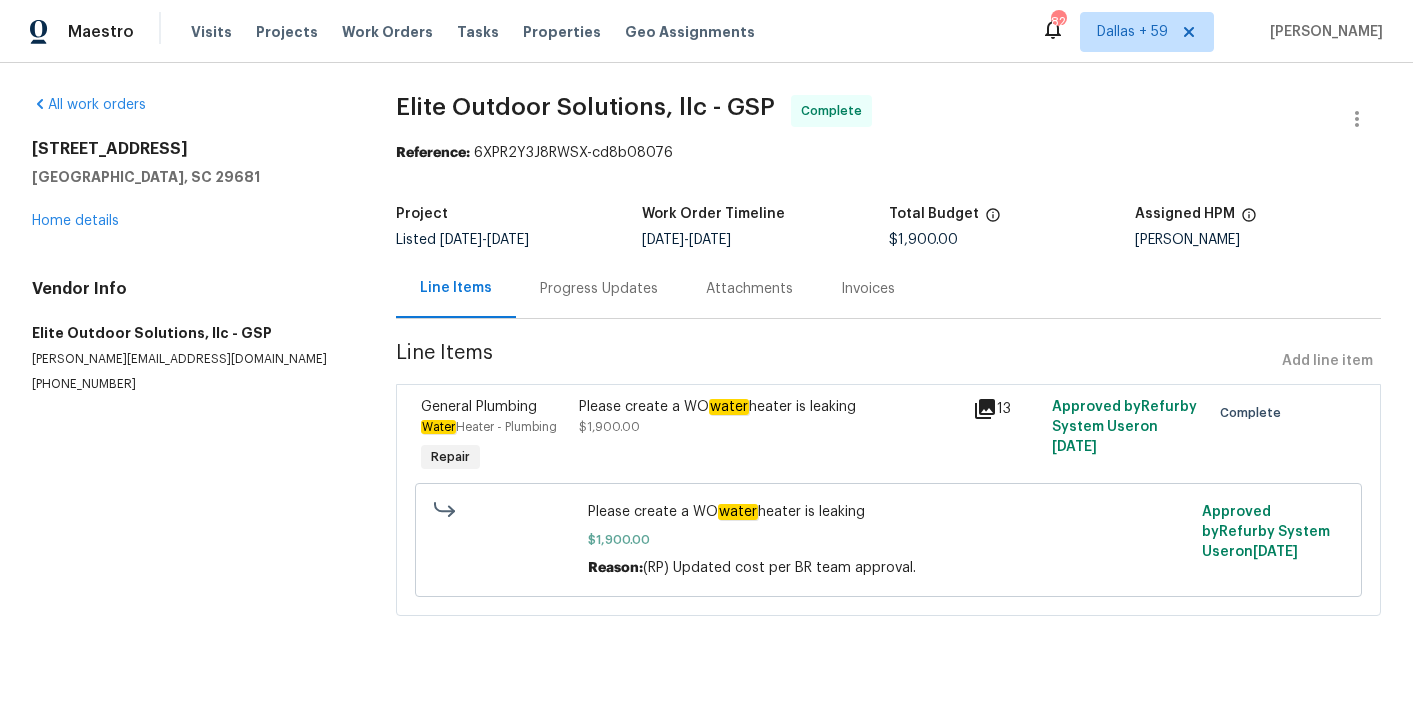 click on "Progress Updates" at bounding box center (599, 289) 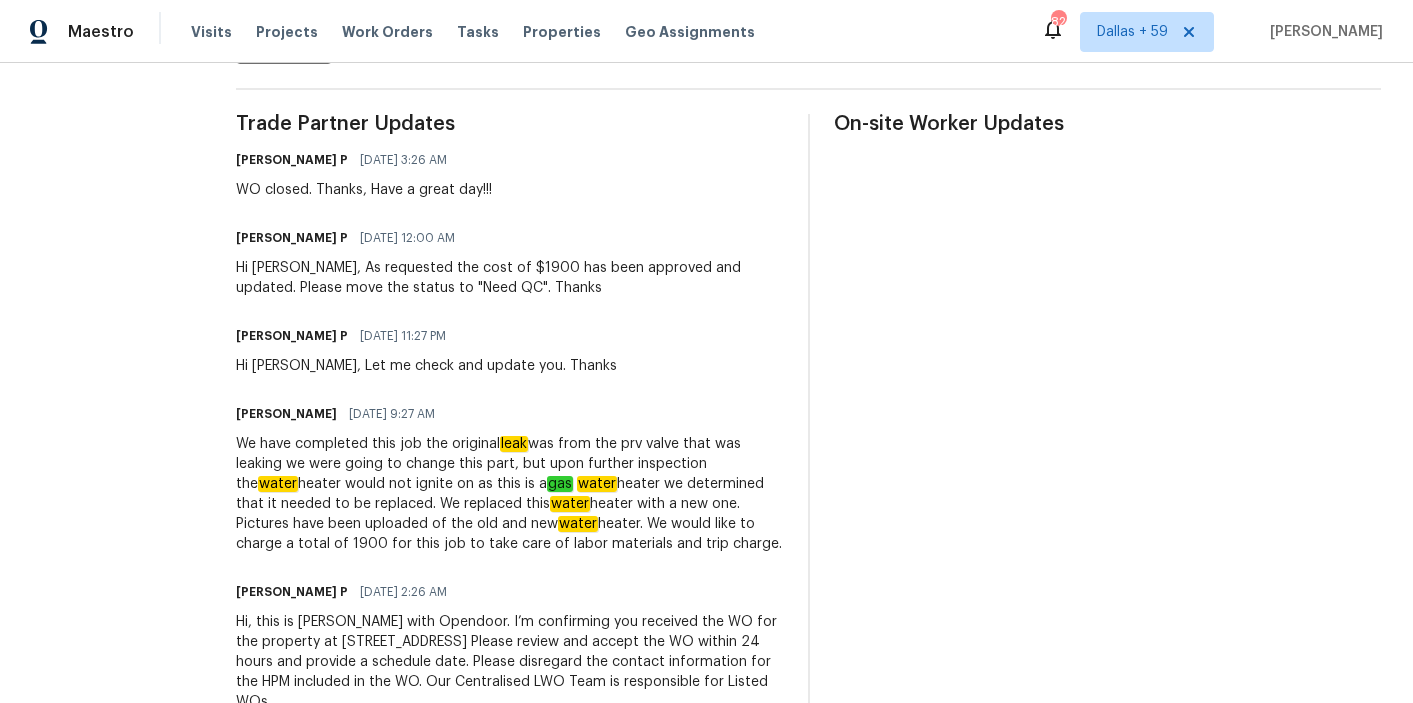 scroll, scrollTop: 549, scrollLeft: 0, axis: vertical 